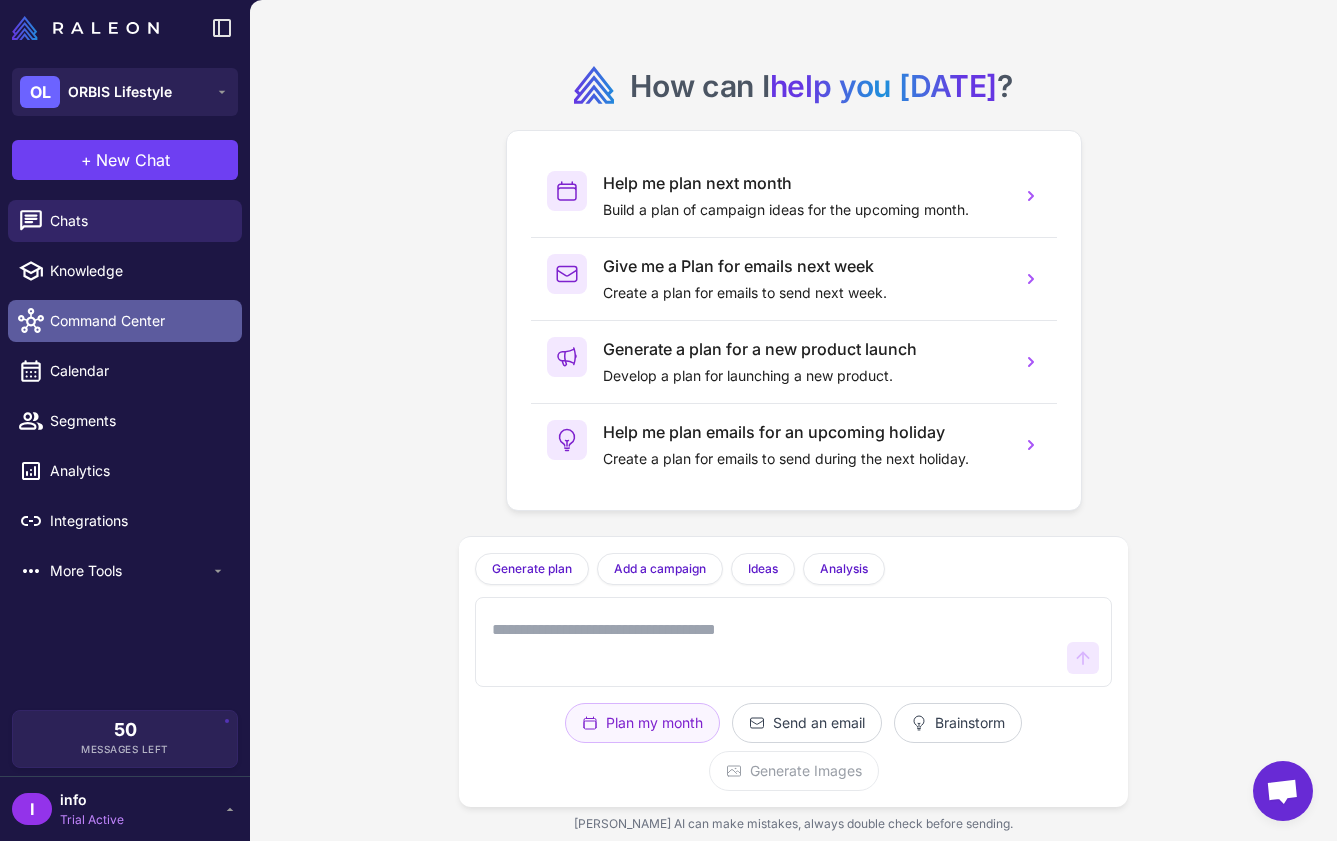 scroll, scrollTop: 0, scrollLeft: 0, axis: both 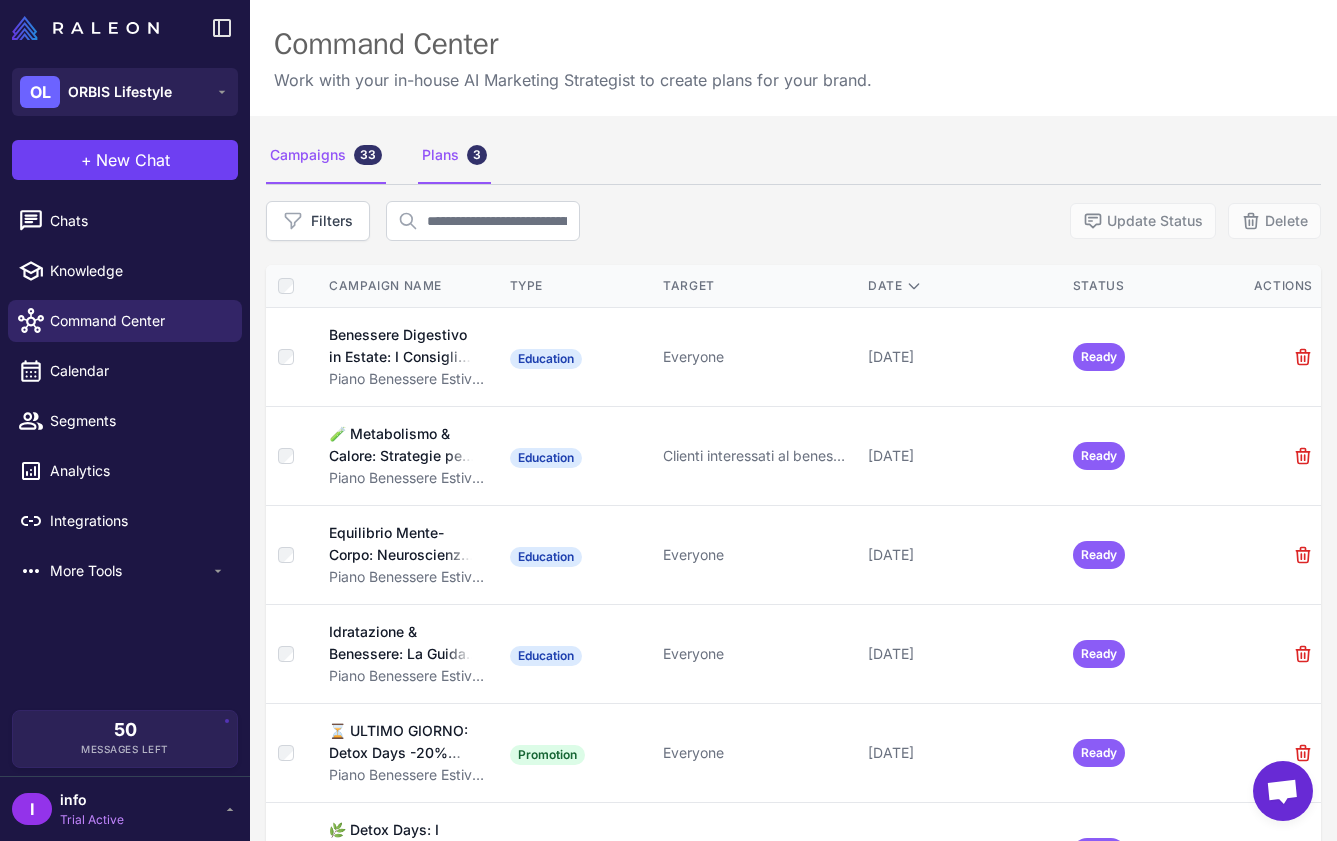 click on "Plans  3" at bounding box center (454, 156) 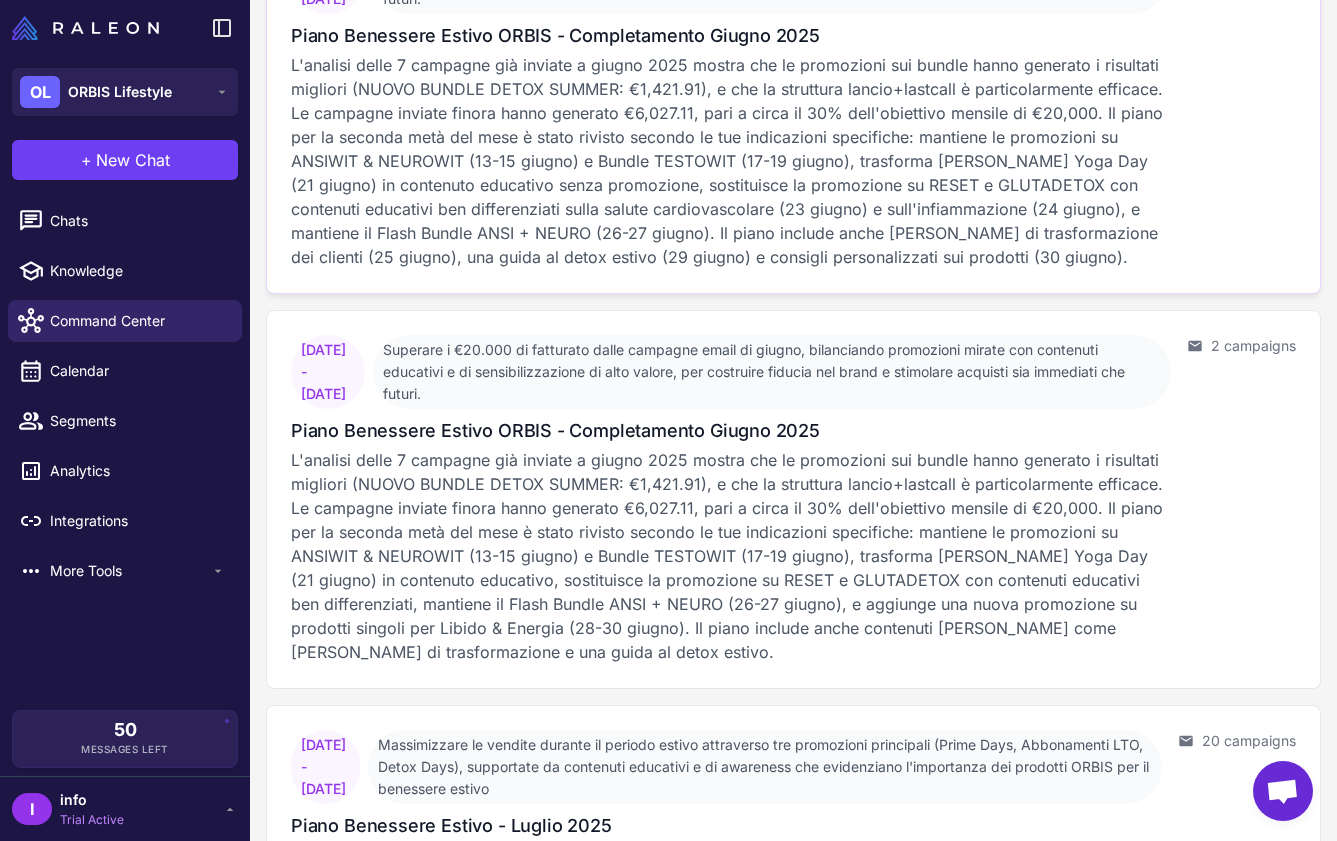 scroll, scrollTop: 505, scrollLeft: 0, axis: vertical 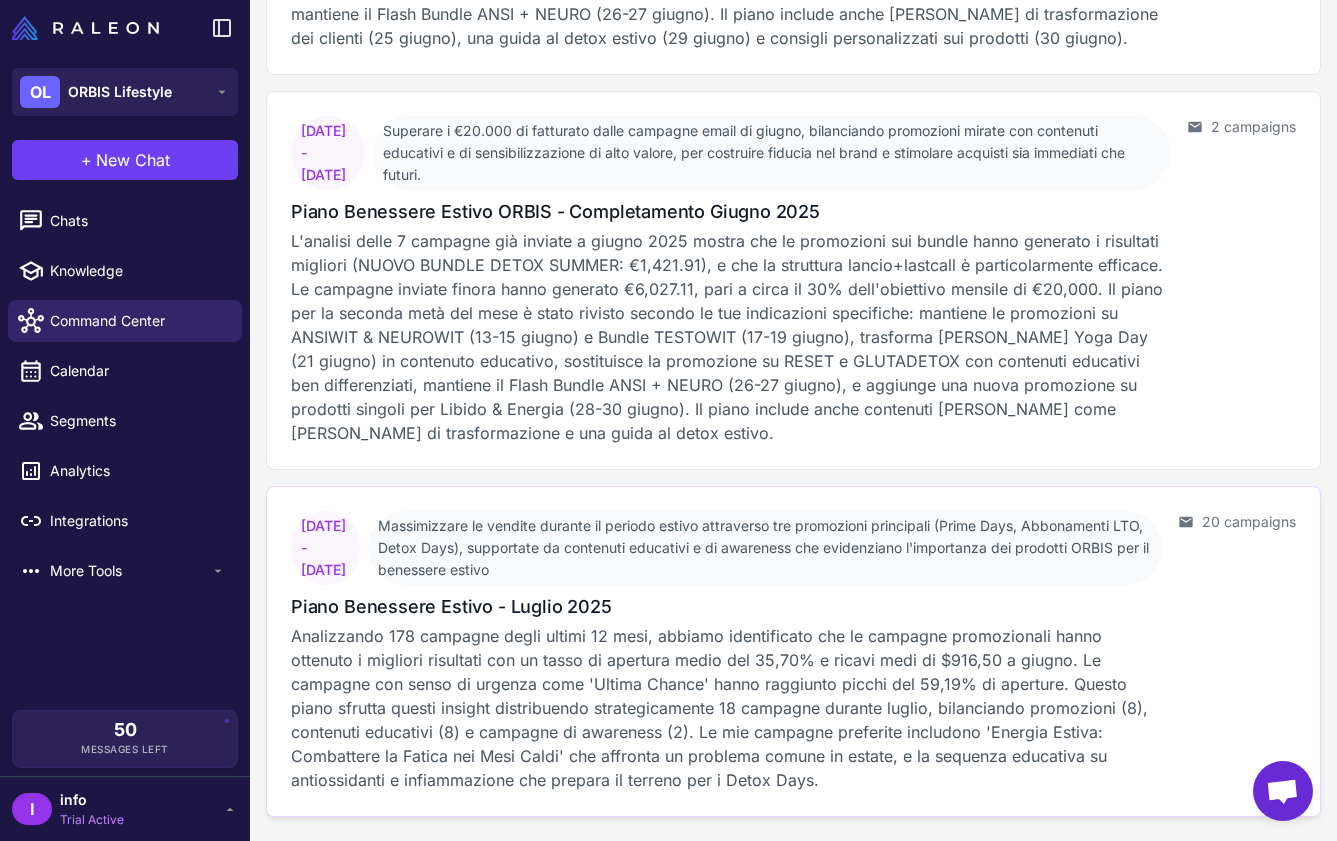 click on "Massimizzare le vendite durante il periodo estivo attraverso tre promozioni principali (Prime Days, Abbonamenti LTO, Detox Days), supportate da contenuti educativi e di awareness che evidenziano l'importanza dei prodotti ORBIS per il benessere estivo" at bounding box center (765, 548) 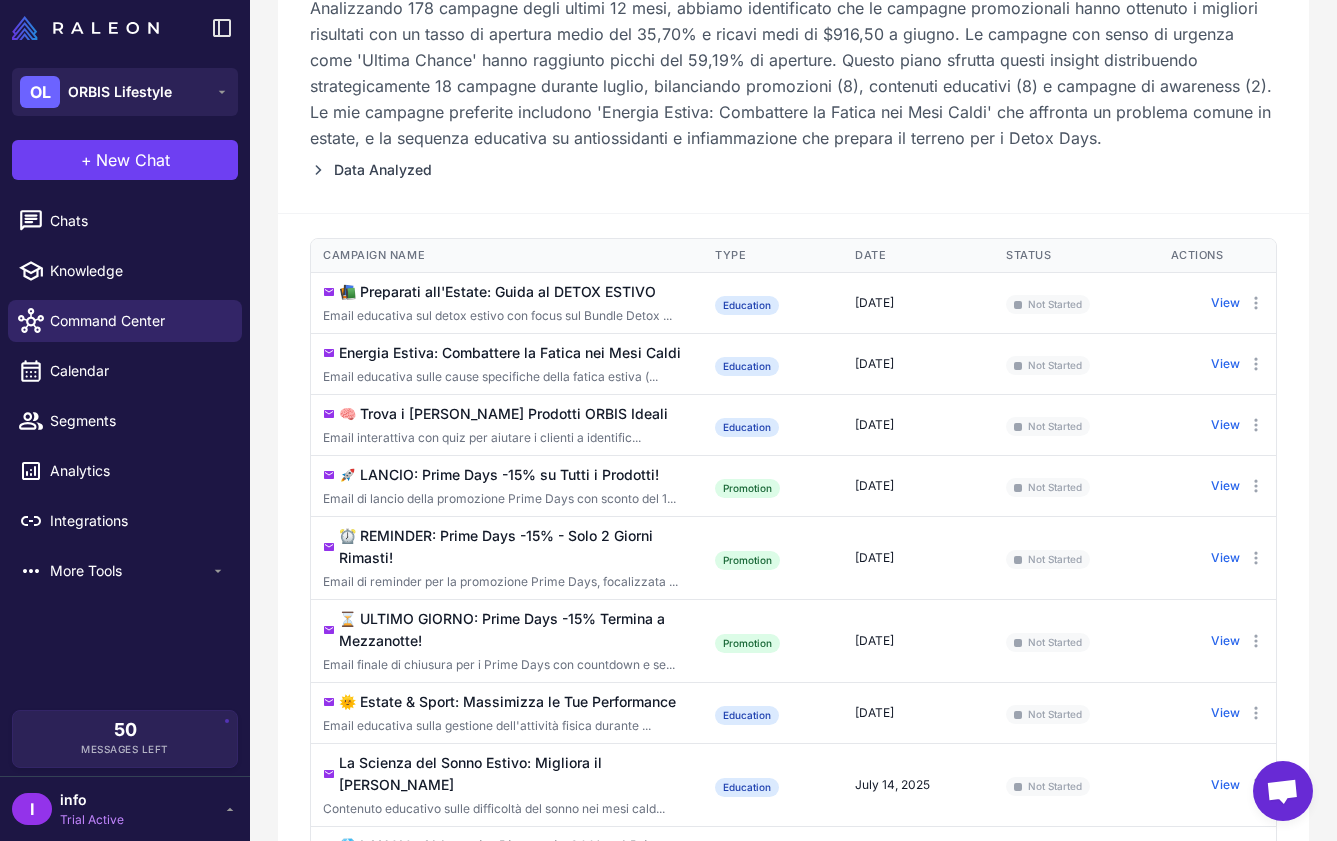 scroll, scrollTop: 339, scrollLeft: 0, axis: vertical 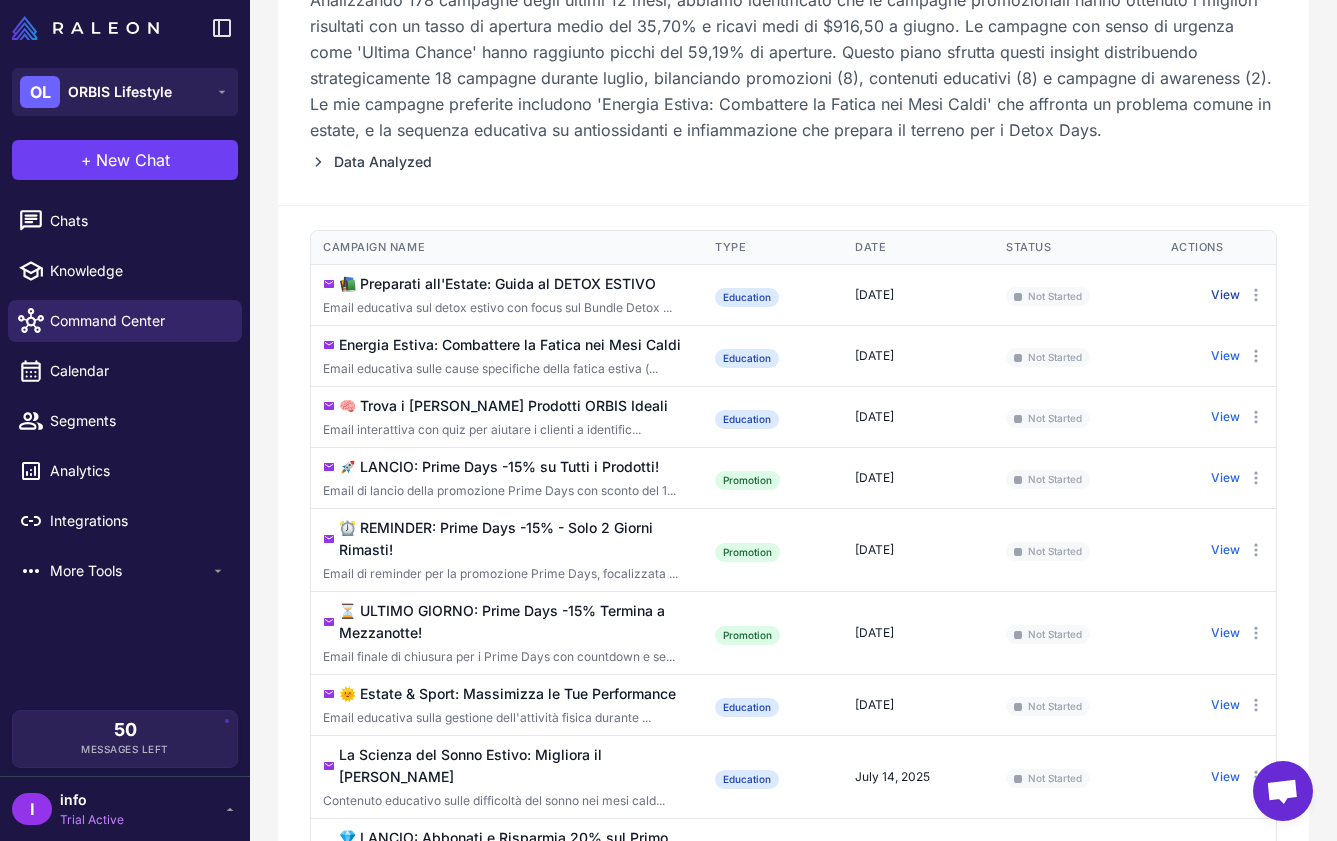 click on "View" at bounding box center [1225, 295] 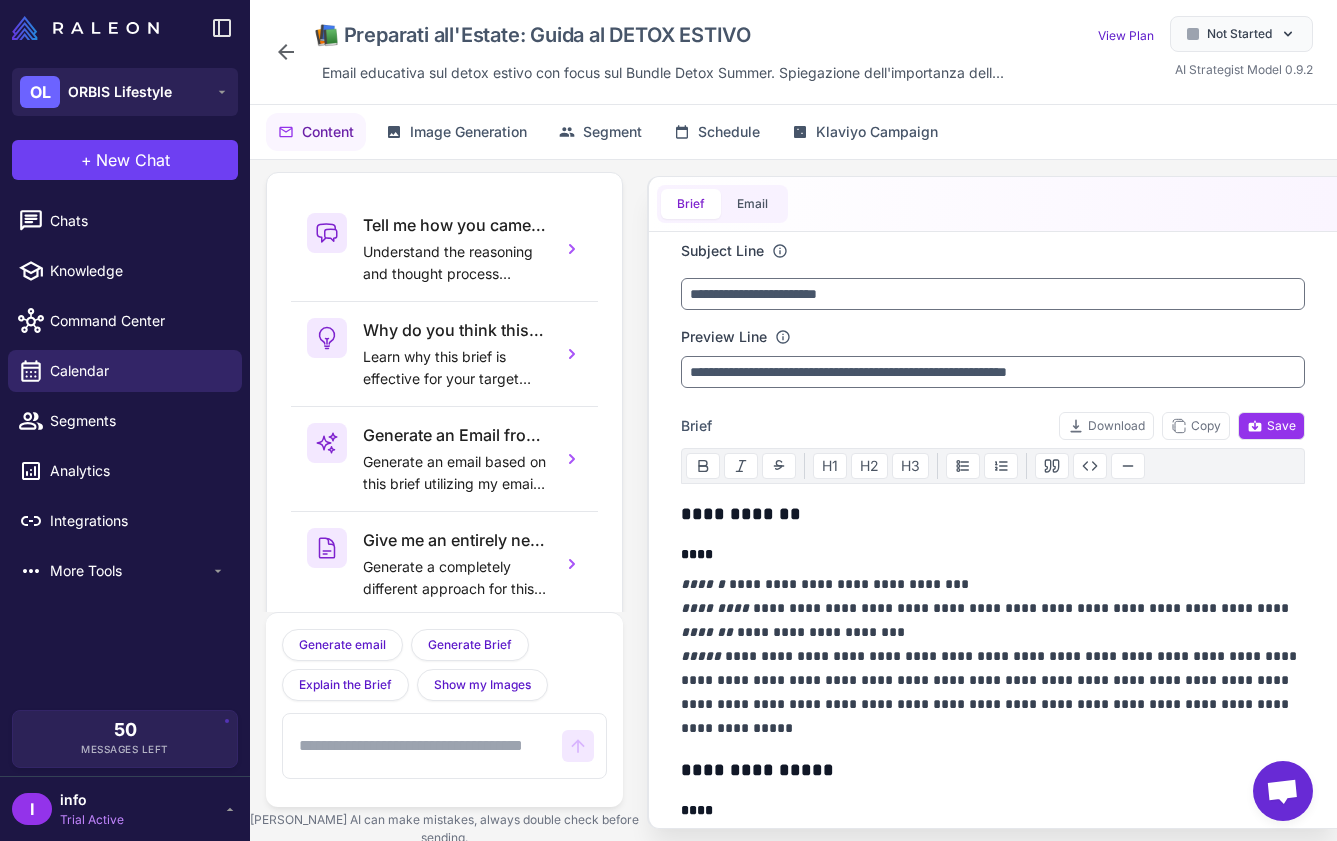 scroll, scrollTop: 43, scrollLeft: 0, axis: vertical 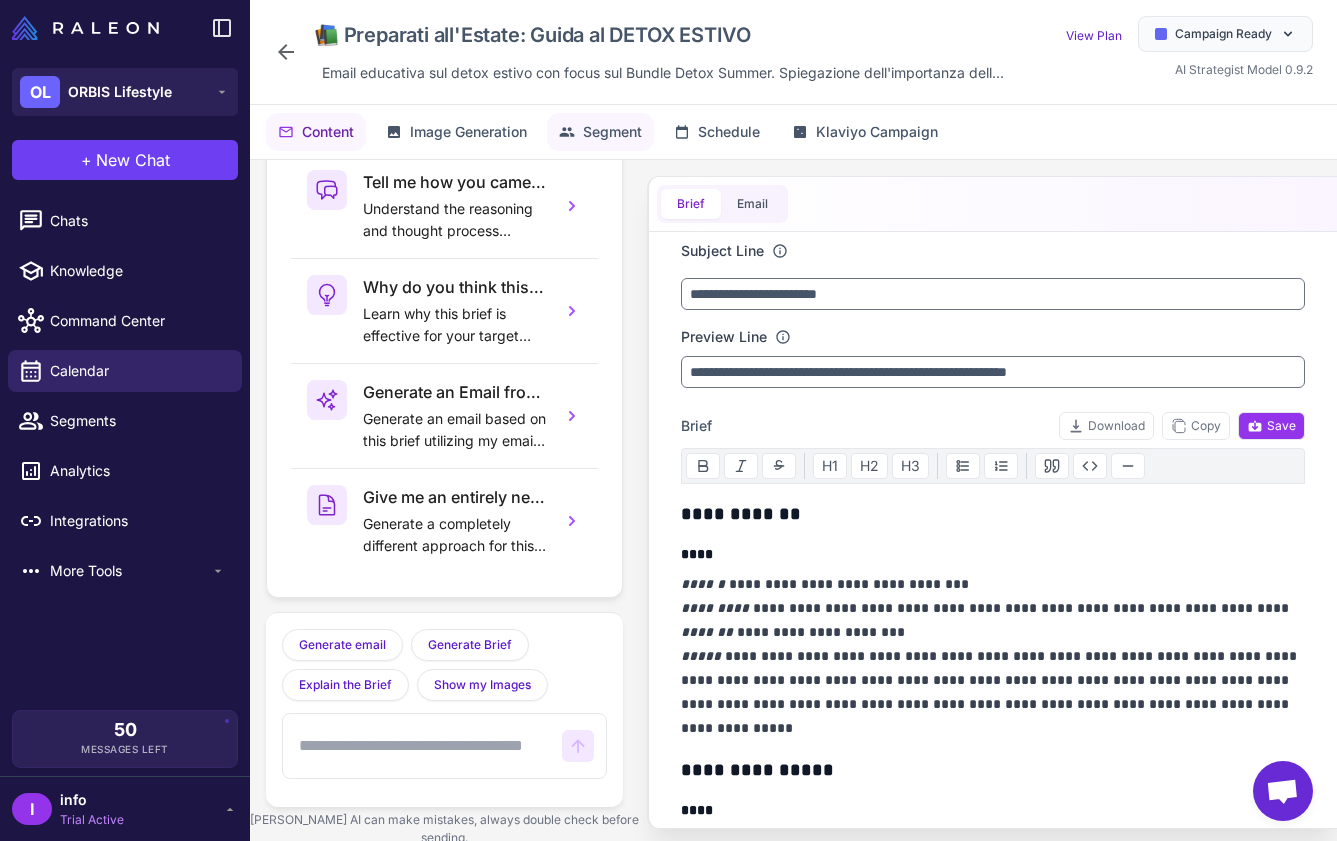 click on "Segment" at bounding box center [612, 132] 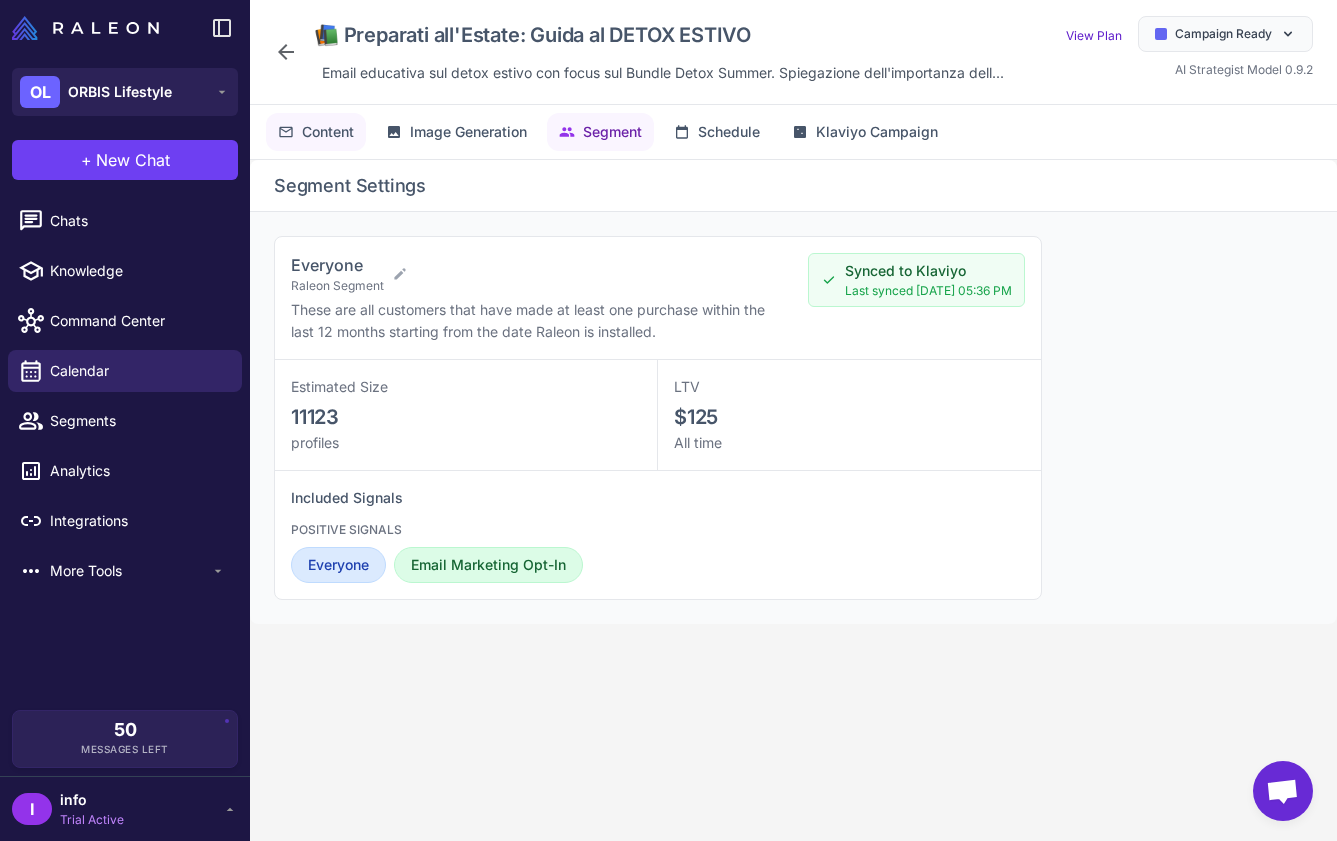 click on "Content" at bounding box center (328, 132) 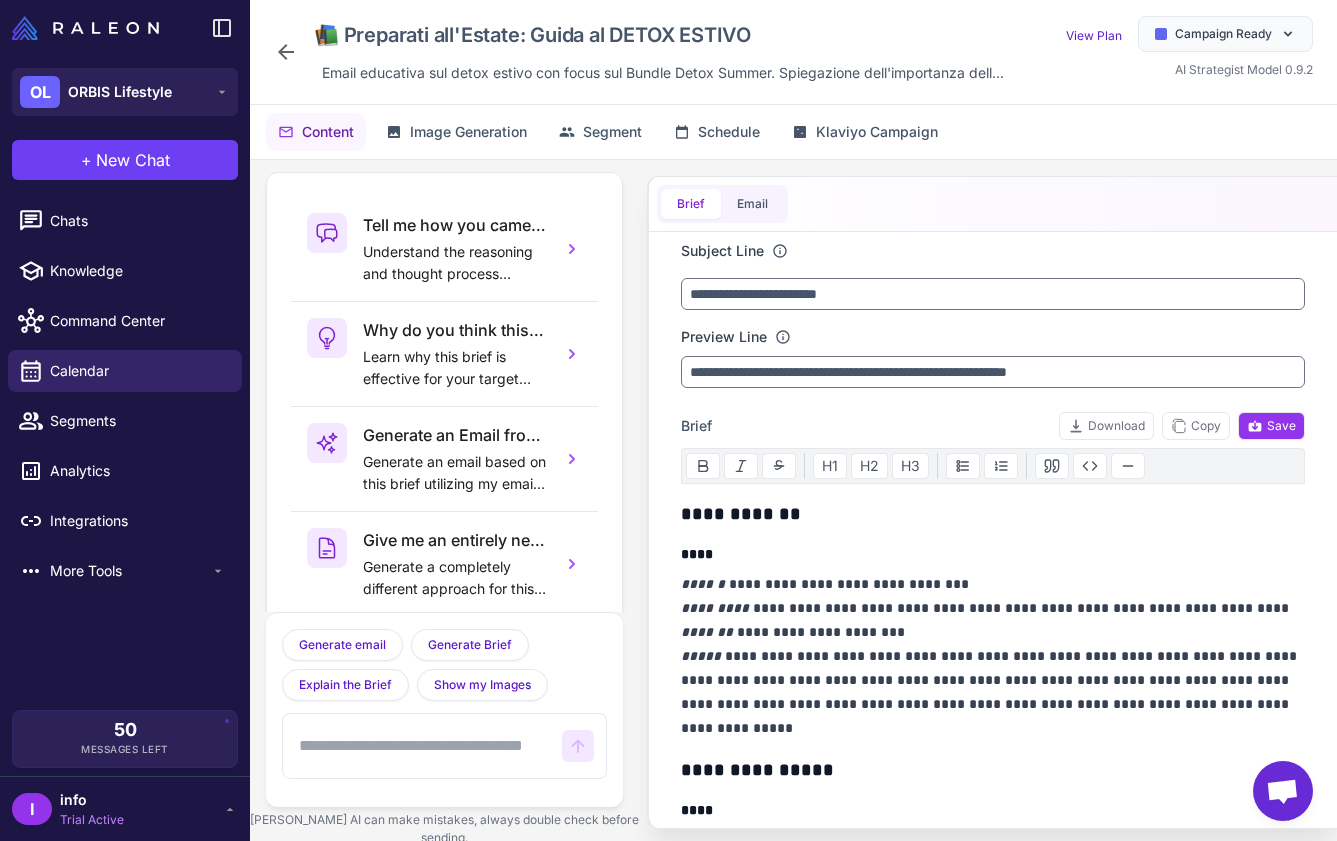 scroll, scrollTop: 43, scrollLeft: 0, axis: vertical 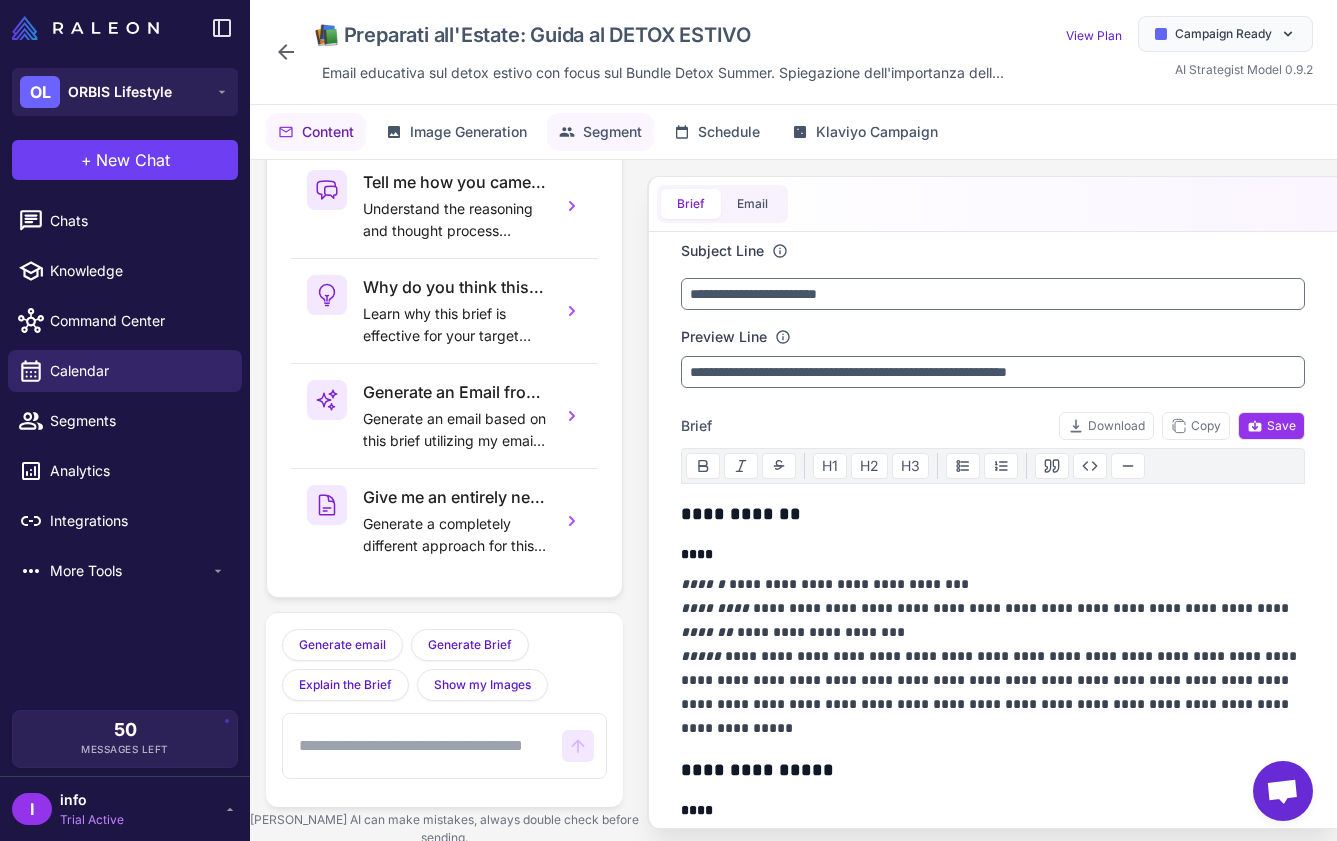 click on "Segment" at bounding box center [612, 132] 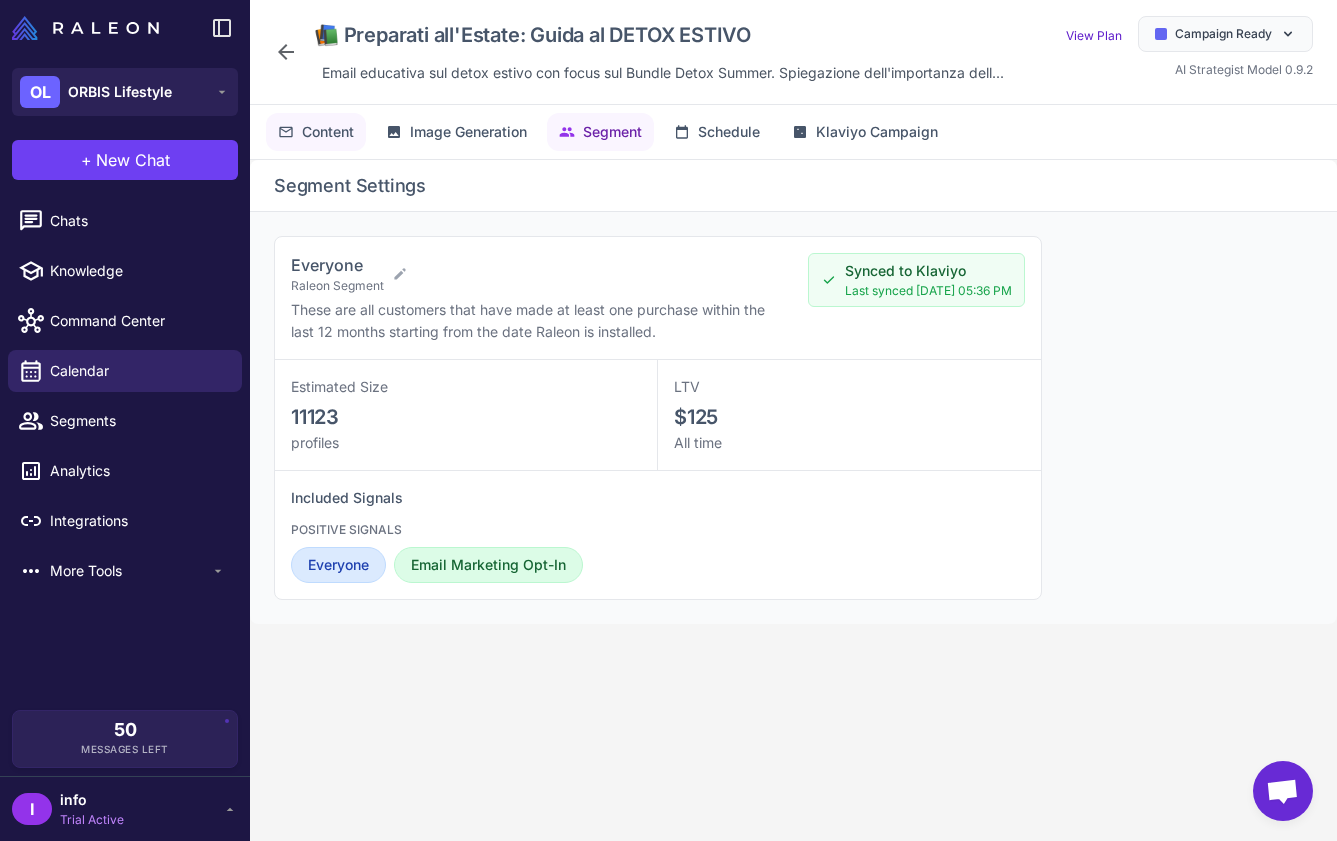 click on "Content" 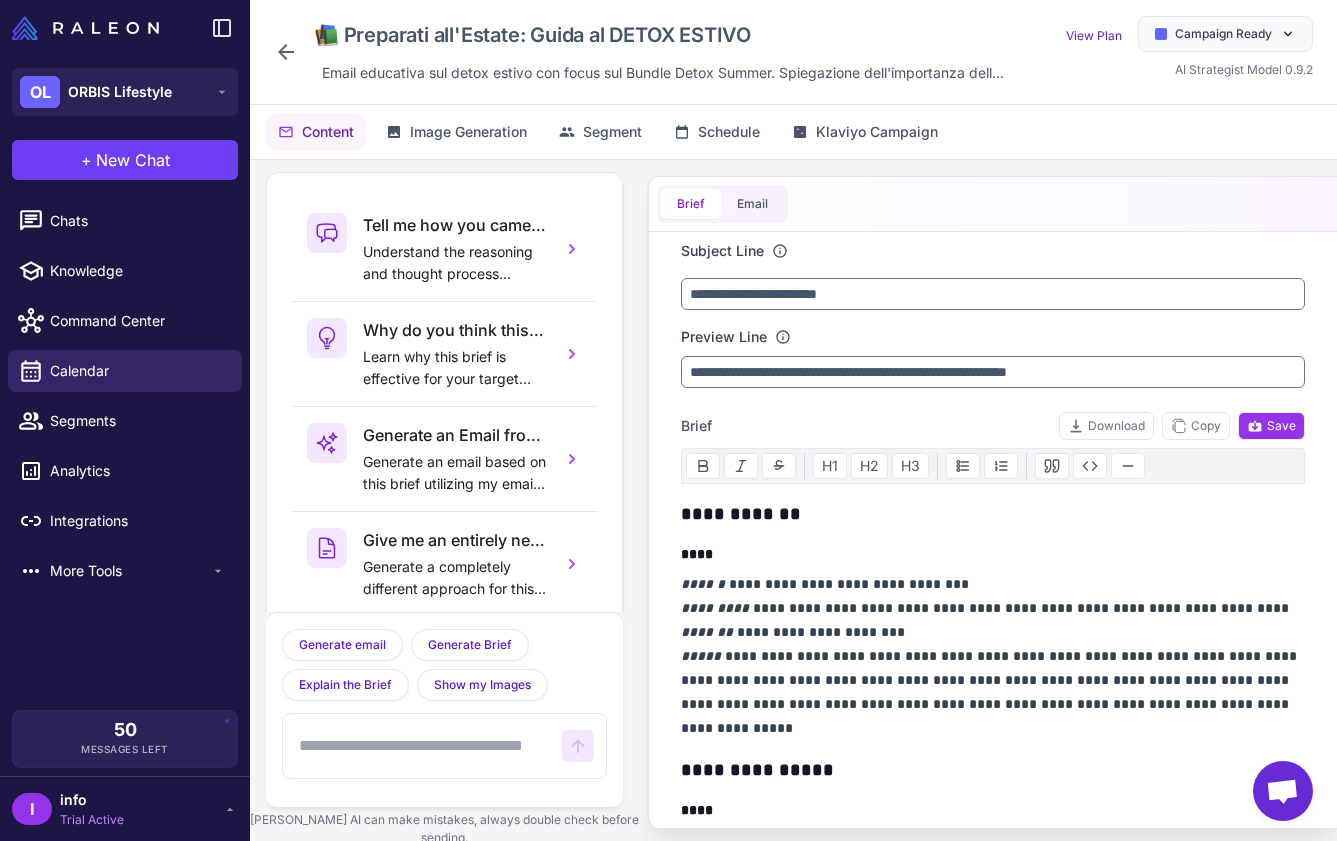 scroll, scrollTop: 43, scrollLeft: 0, axis: vertical 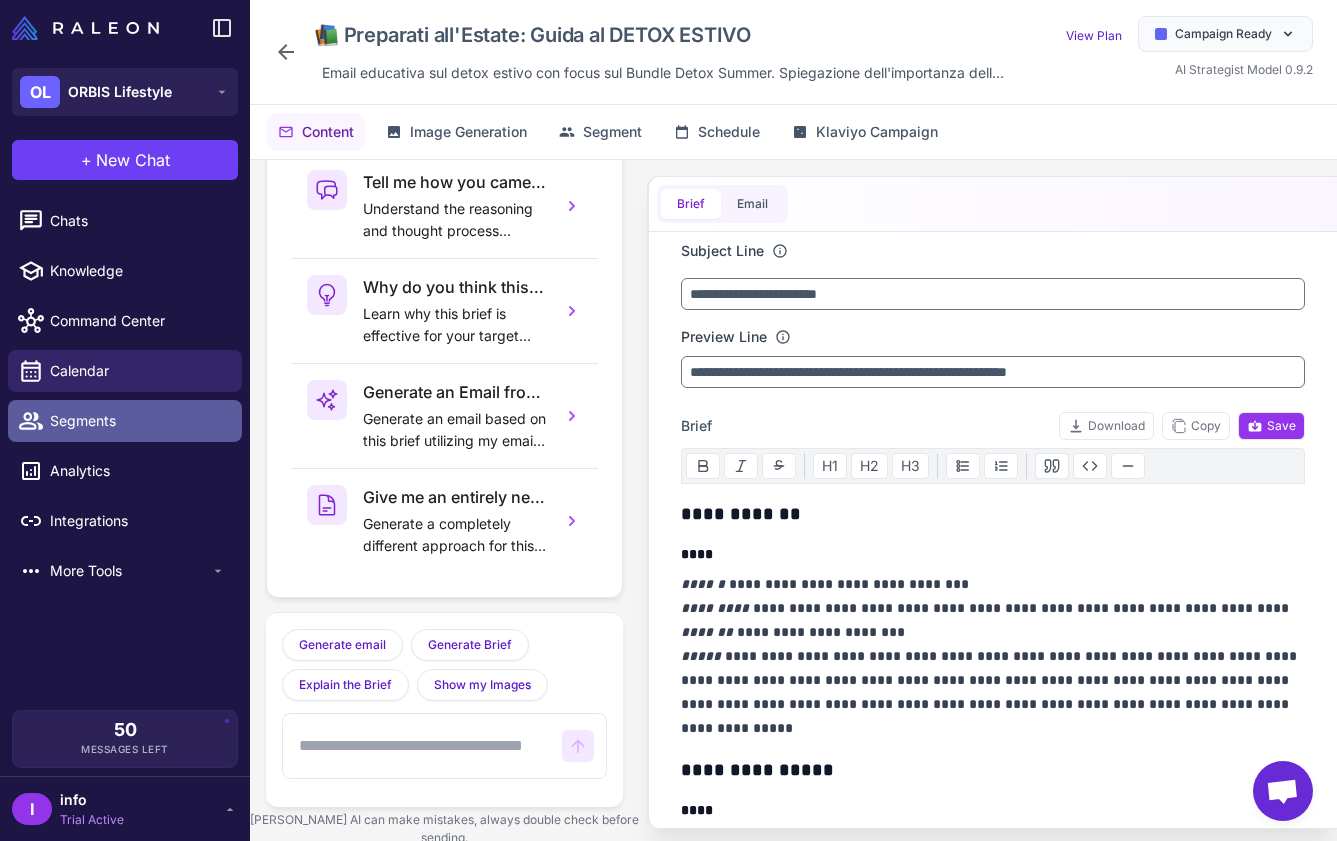 click on "Segments" at bounding box center [138, 421] 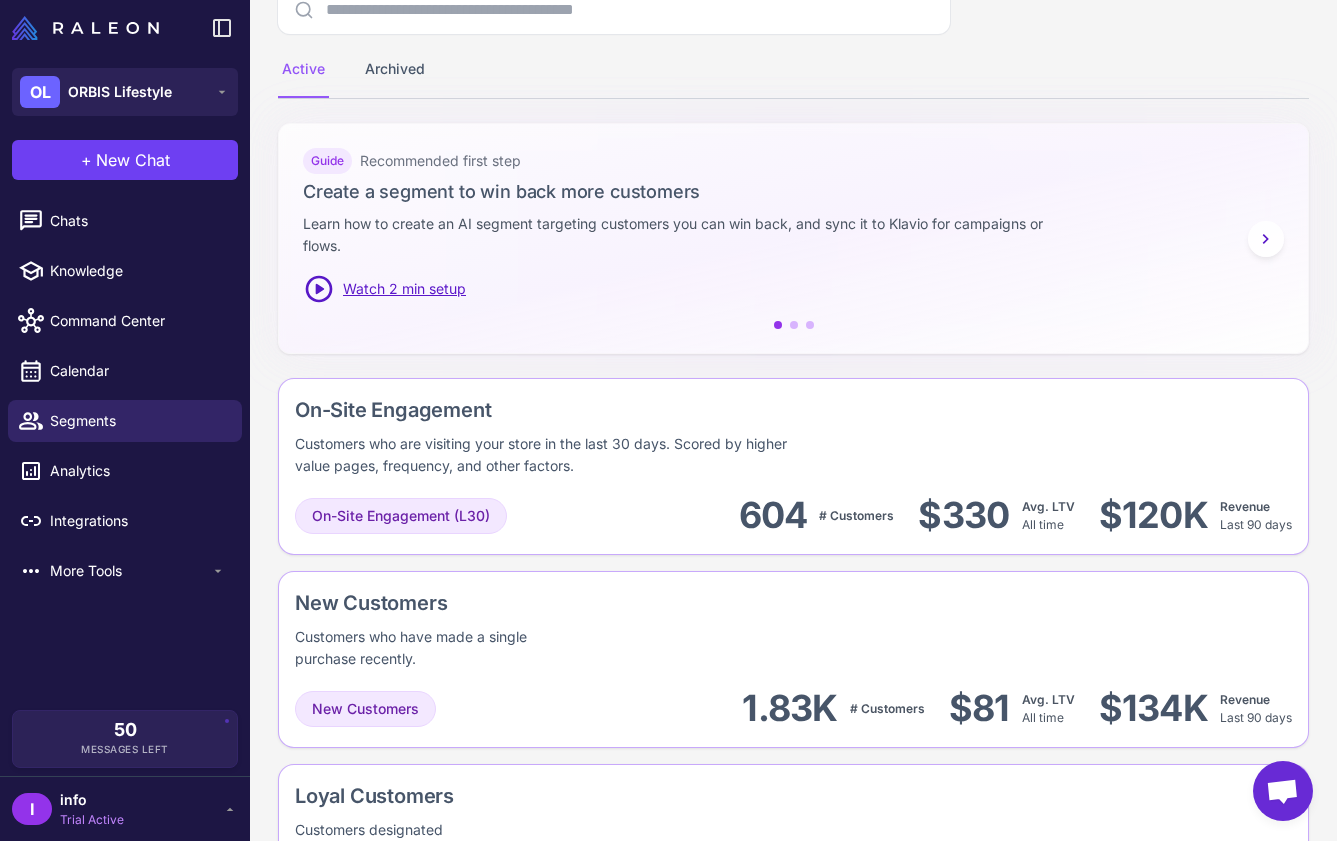 scroll, scrollTop: 217, scrollLeft: 0, axis: vertical 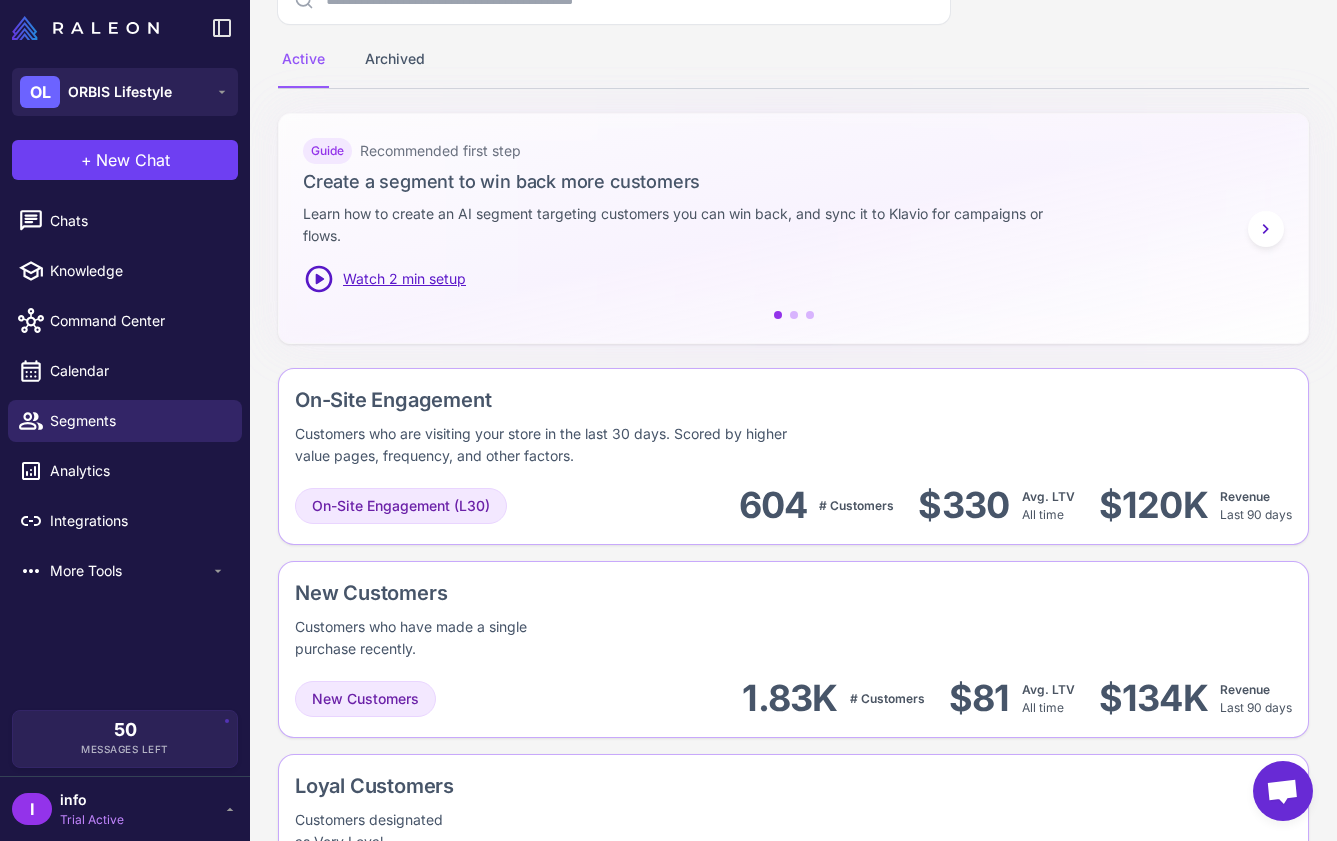 click 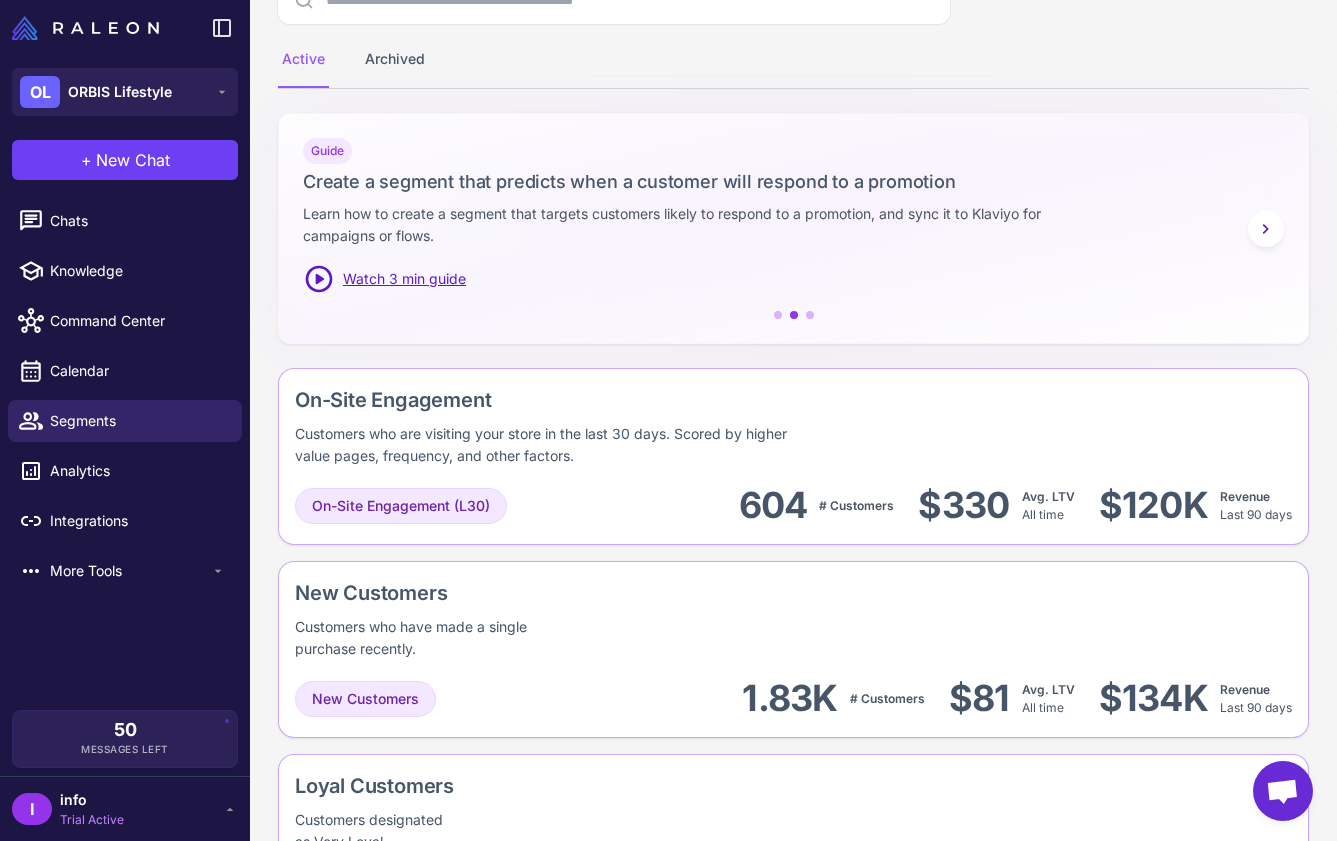 click 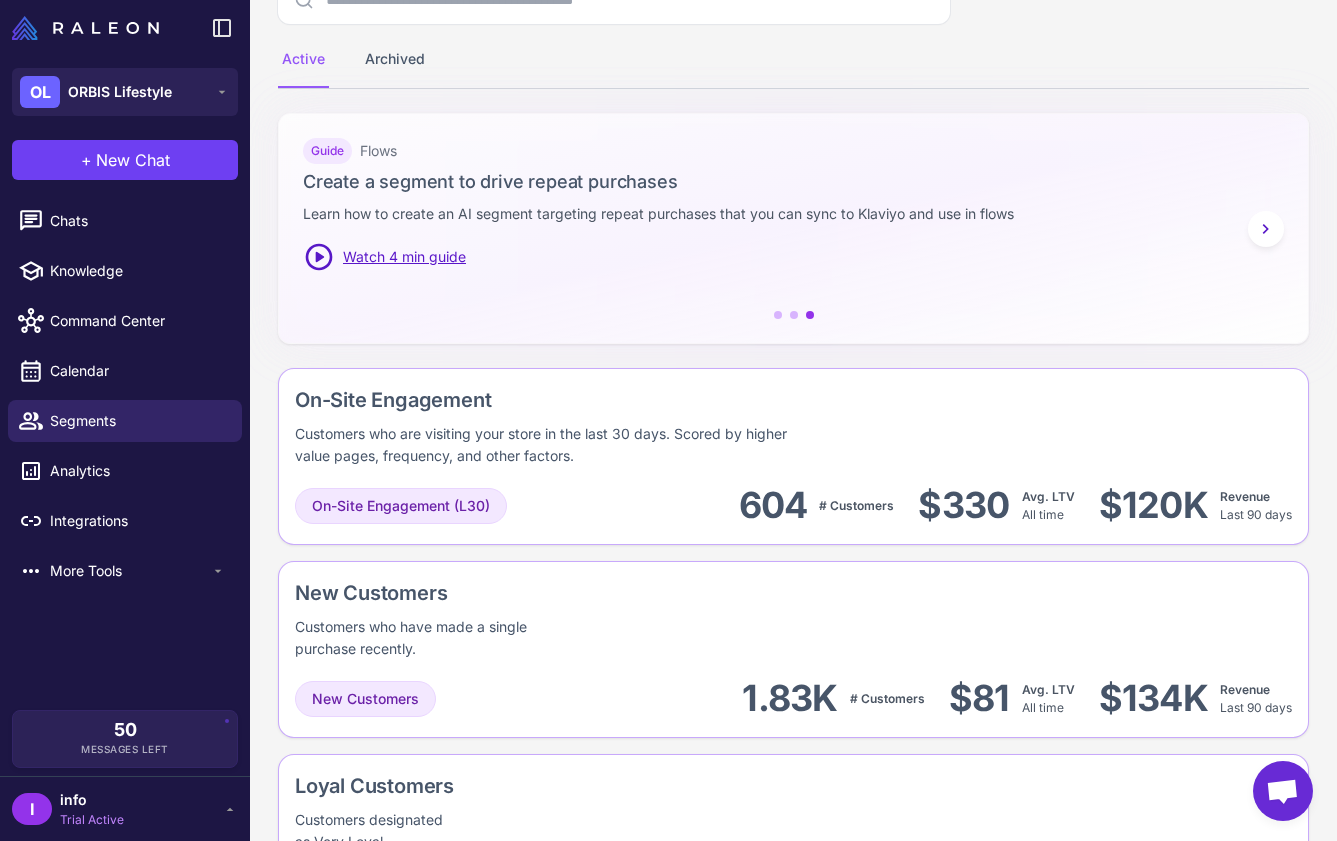 click 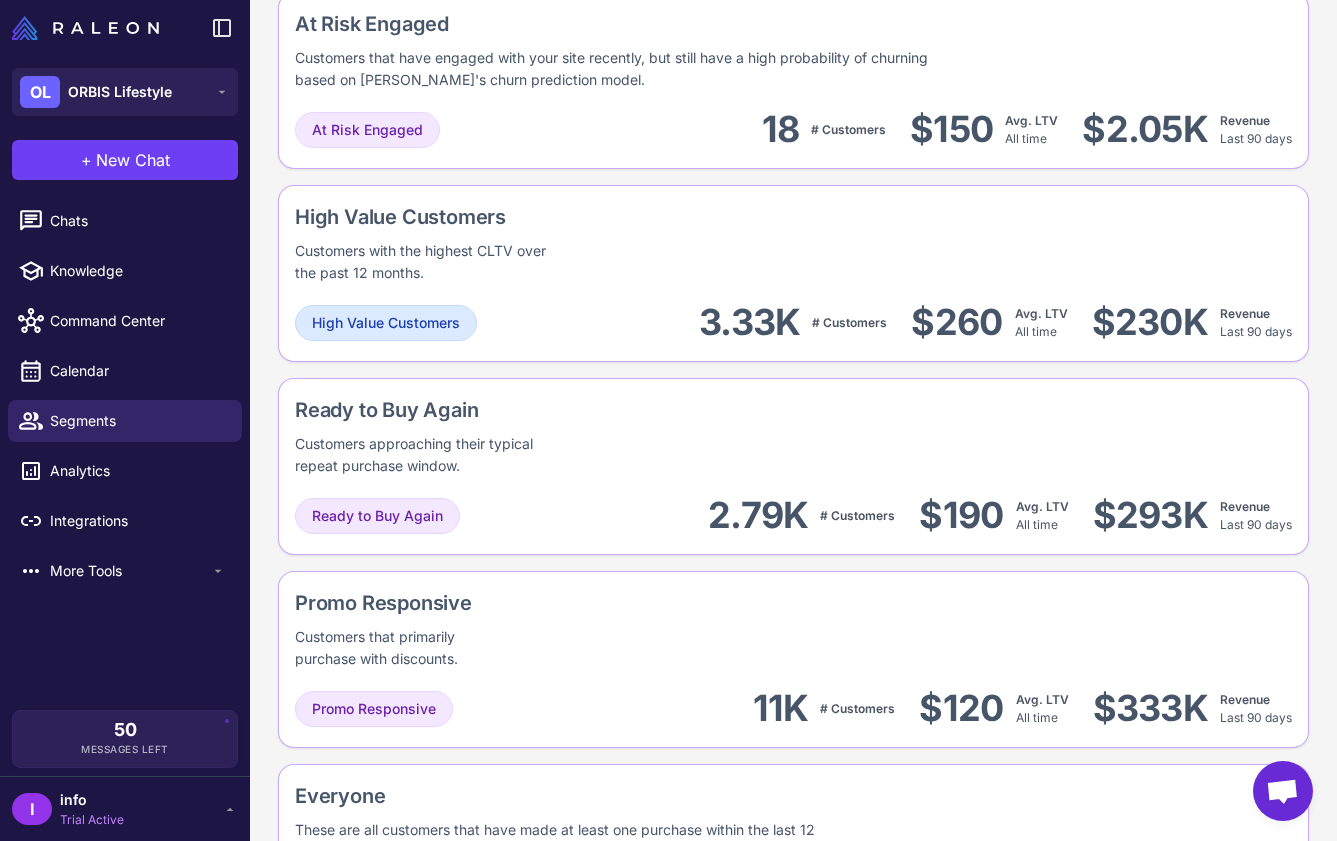 scroll, scrollTop: 1835, scrollLeft: 0, axis: vertical 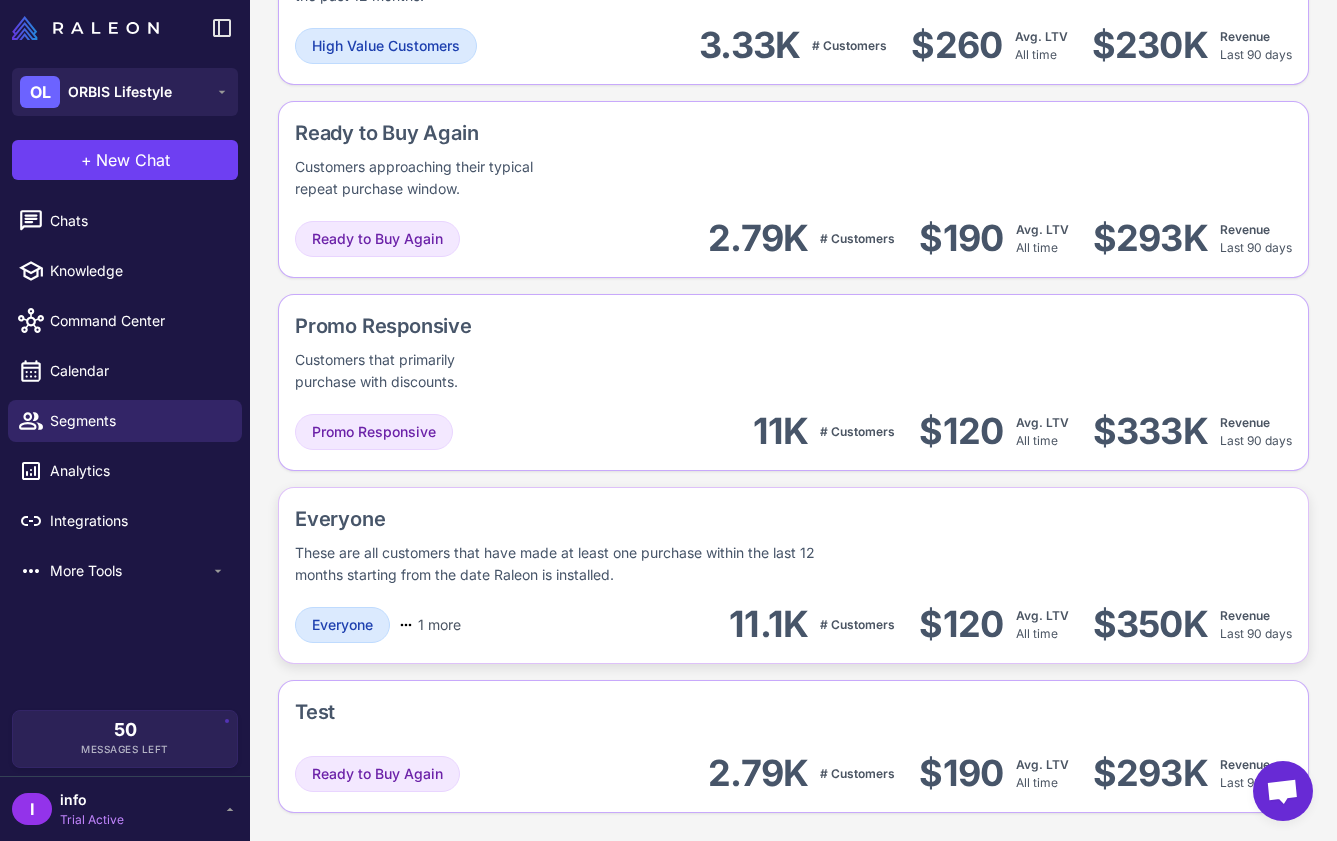click on "These are all customers that have made at least one purchase within the last 12 months starting from the date Raleon is installed." at bounding box center [576, 564] 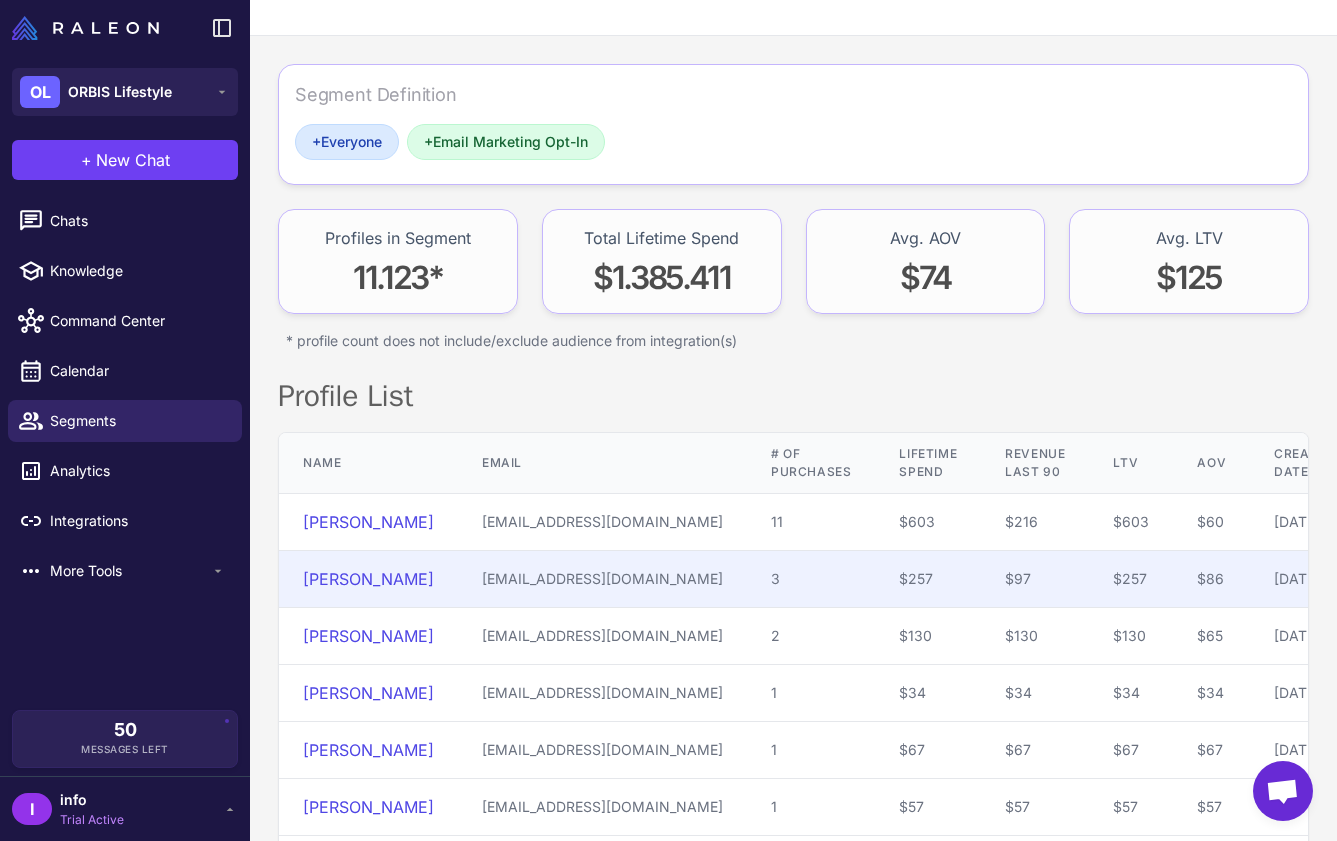 scroll, scrollTop: 0, scrollLeft: 0, axis: both 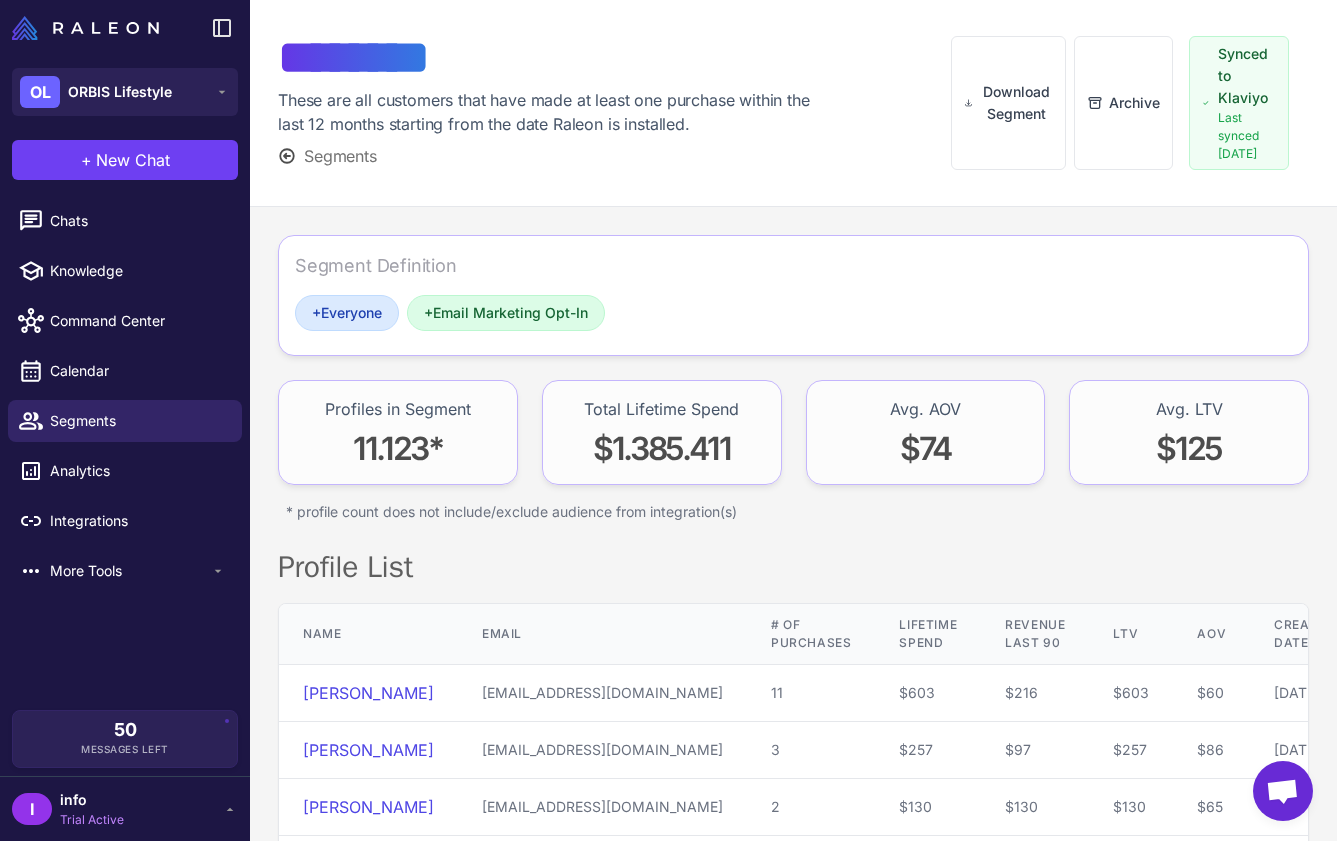 drag, startPoint x: 279, startPoint y: 497, endPoint x: 780, endPoint y: 496, distance: 501.001 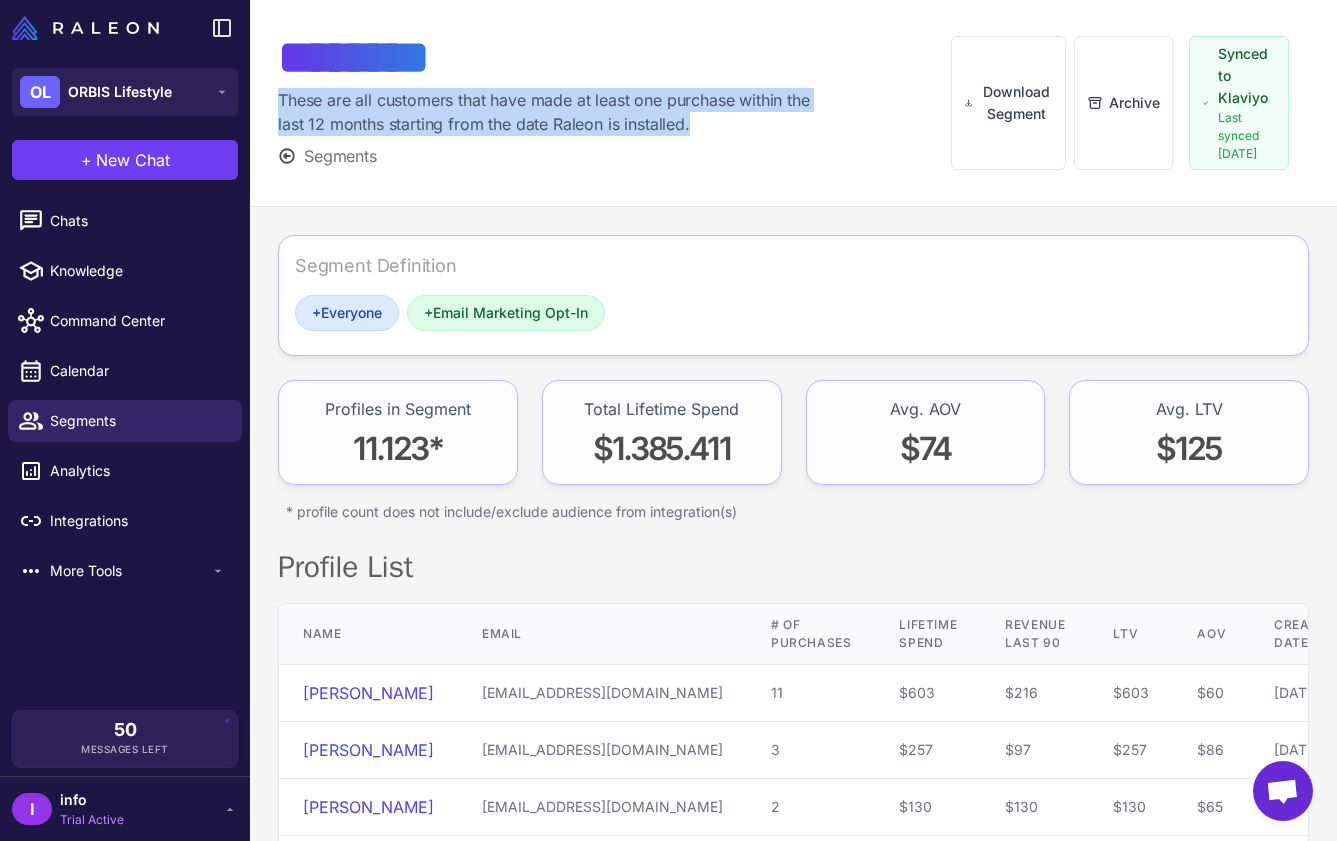 drag, startPoint x: 278, startPoint y: 95, endPoint x: 810, endPoint y: 130, distance: 533.1501 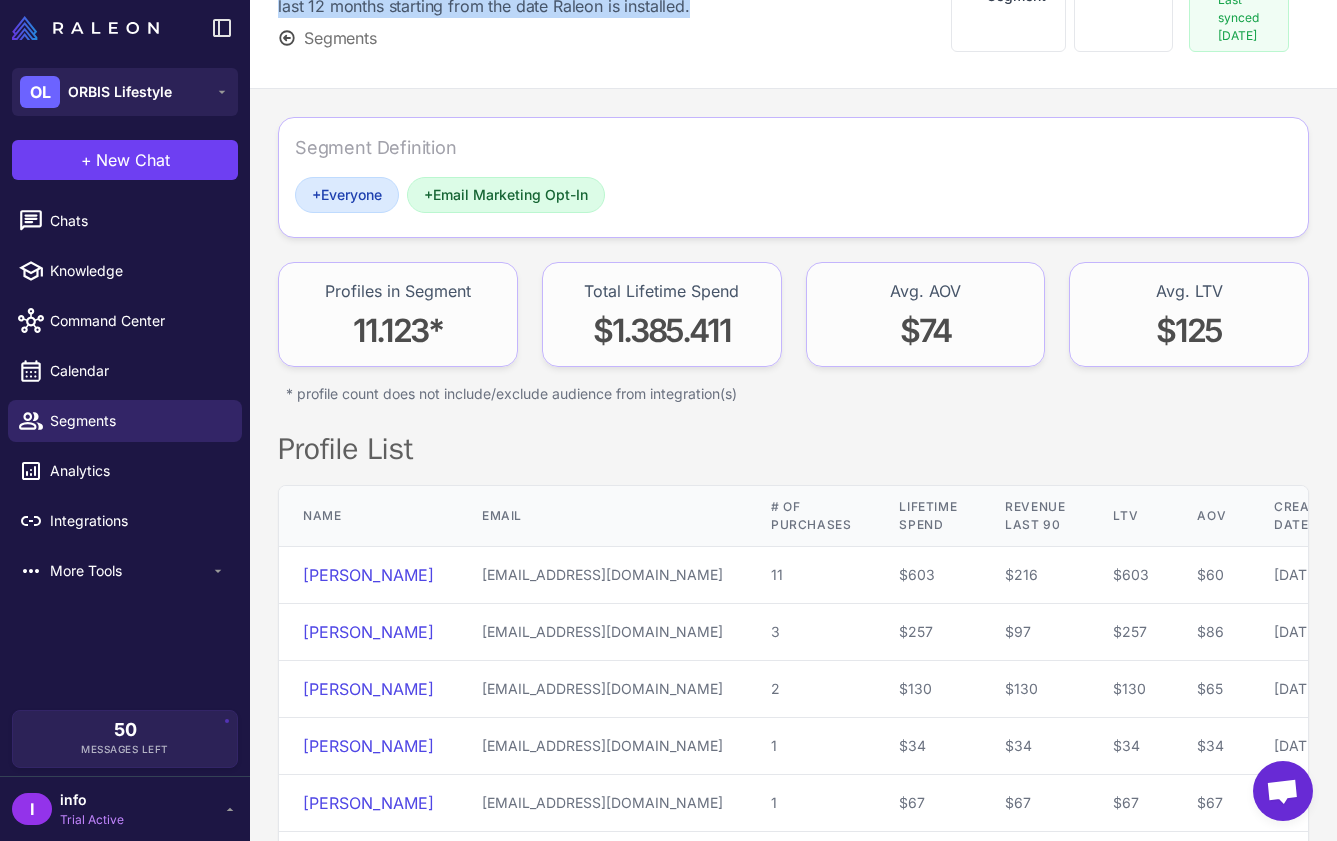 scroll, scrollTop: 0, scrollLeft: 0, axis: both 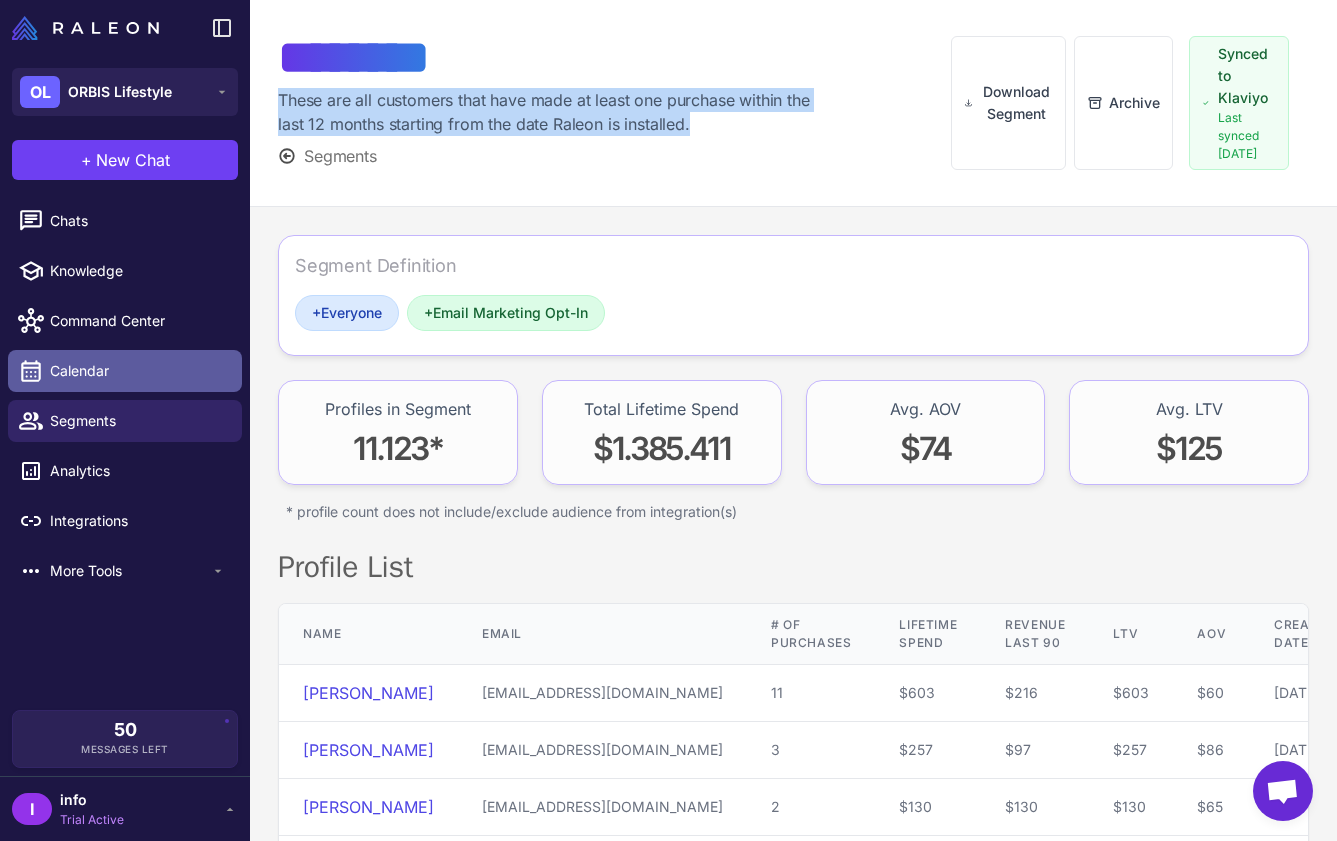 click on "Calendar" at bounding box center (138, 371) 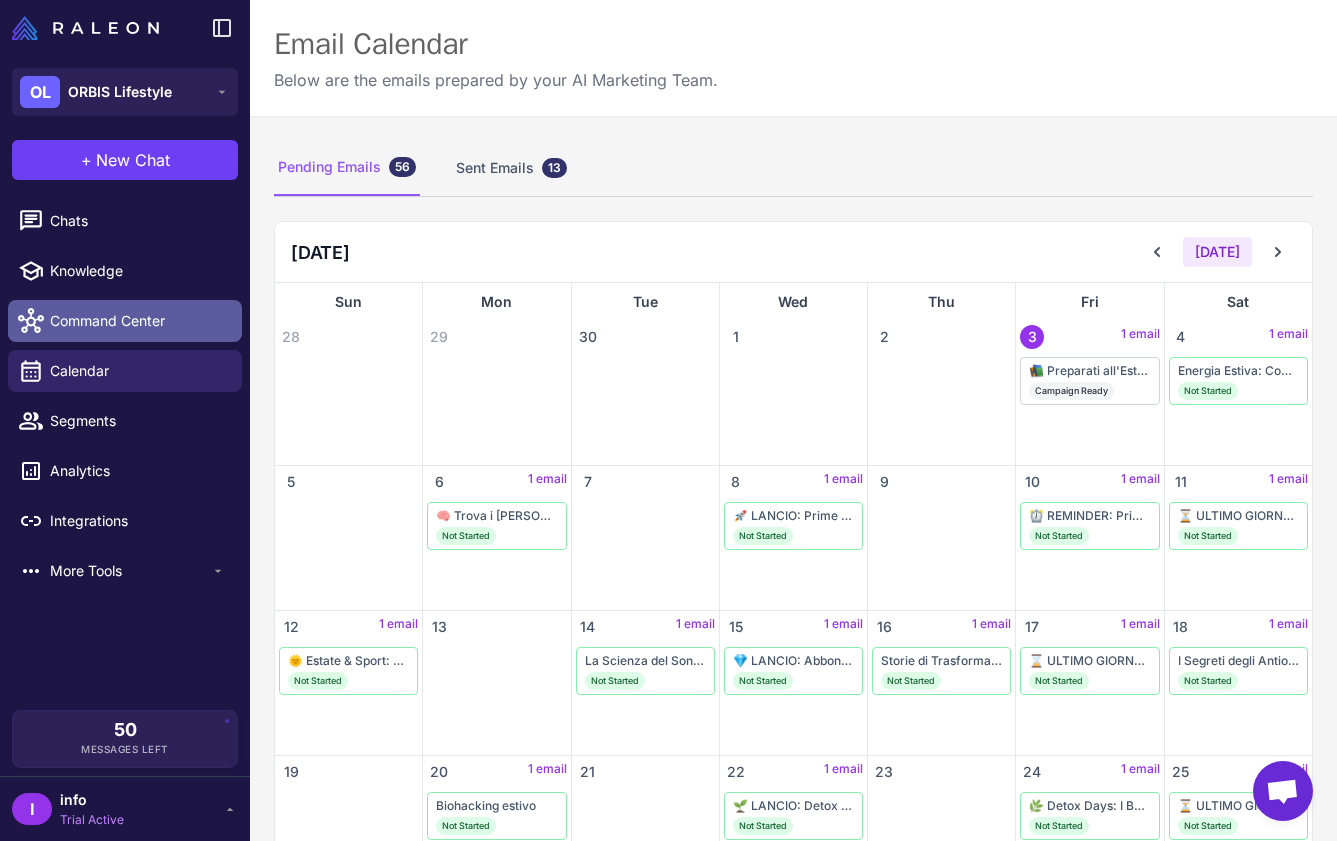 click on "Command Center" at bounding box center (138, 321) 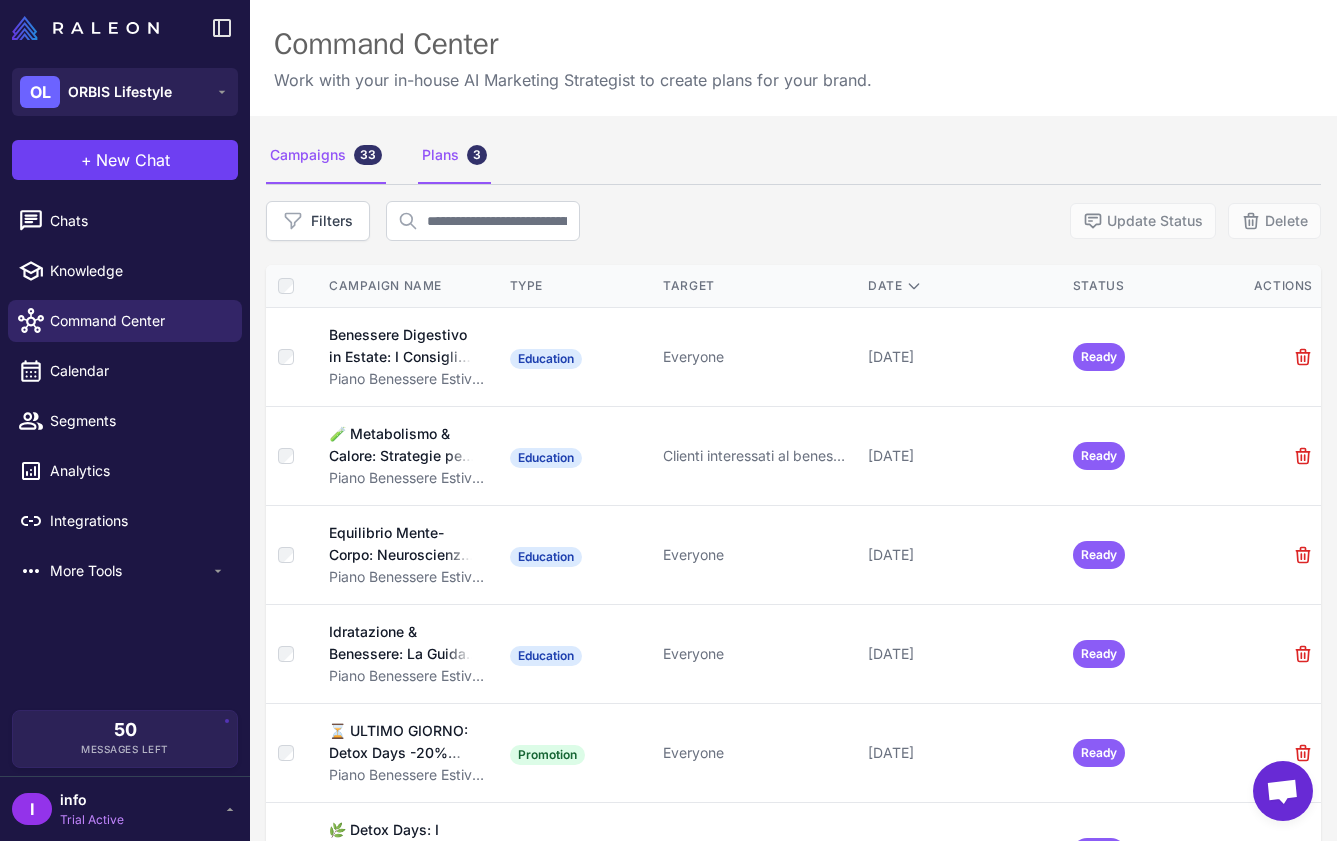 click on "Plans  3" at bounding box center (454, 156) 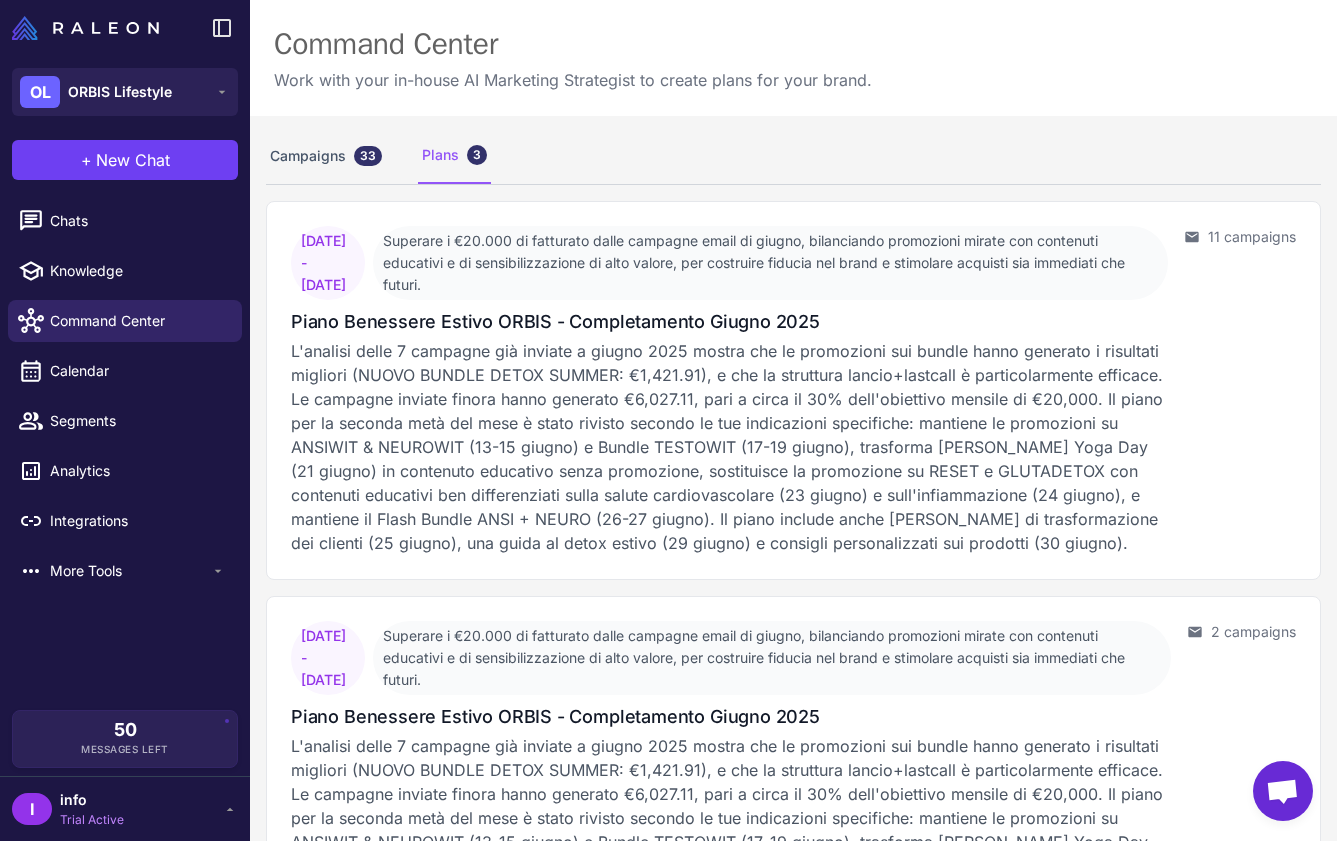 click on "3" at bounding box center (477, 155) 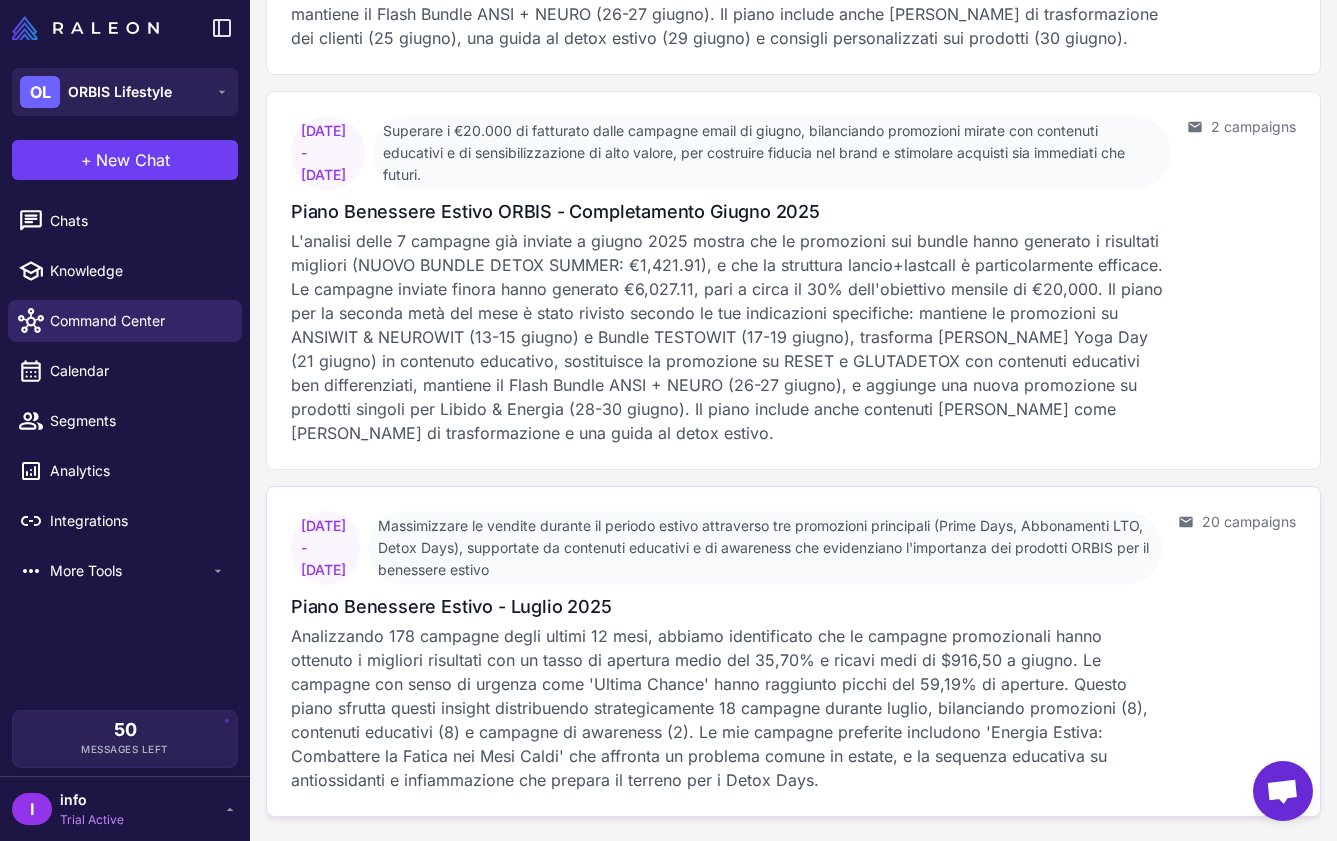 click on "Piano Benessere Estivo - Luglio 2025" at bounding box center (451, 606) 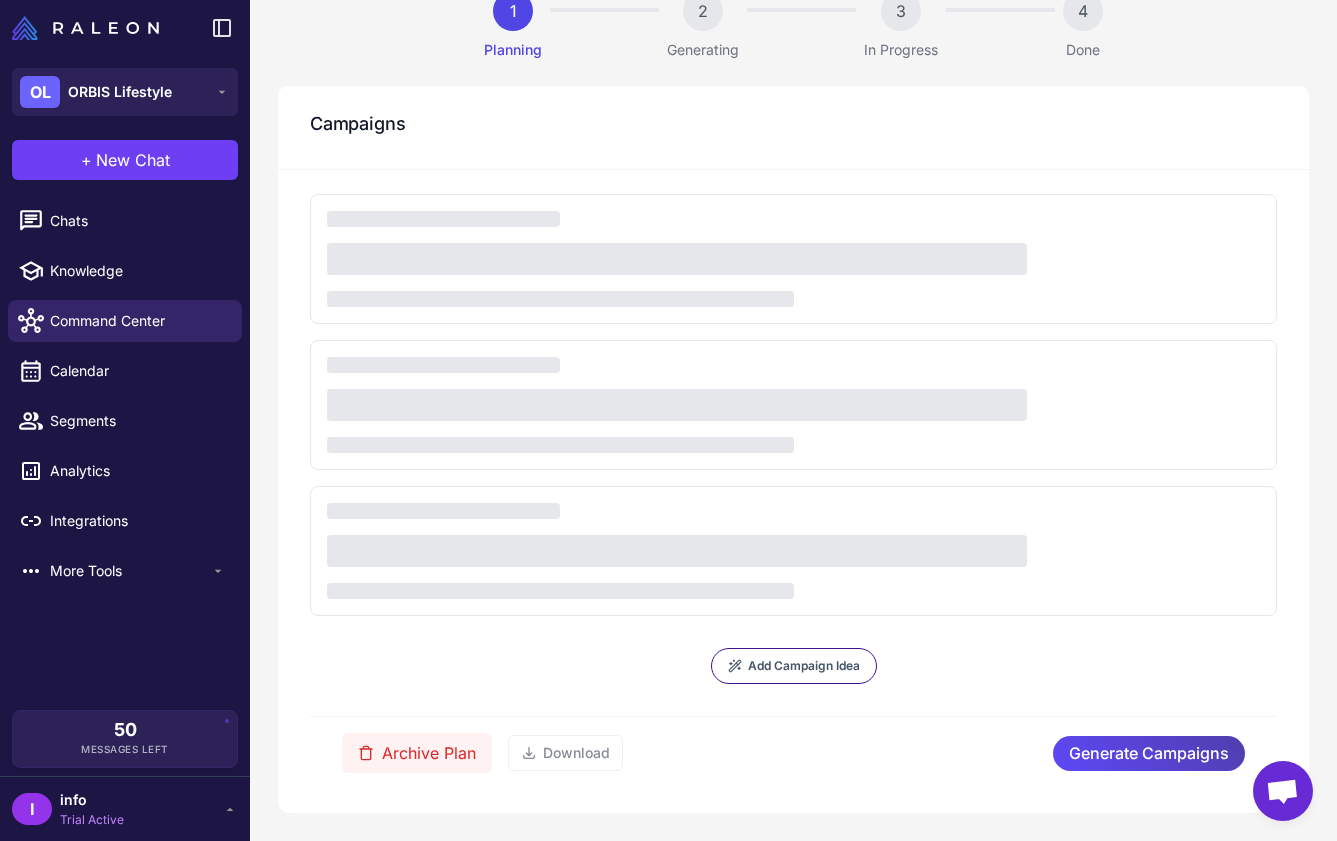 scroll, scrollTop: 181, scrollLeft: 0, axis: vertical 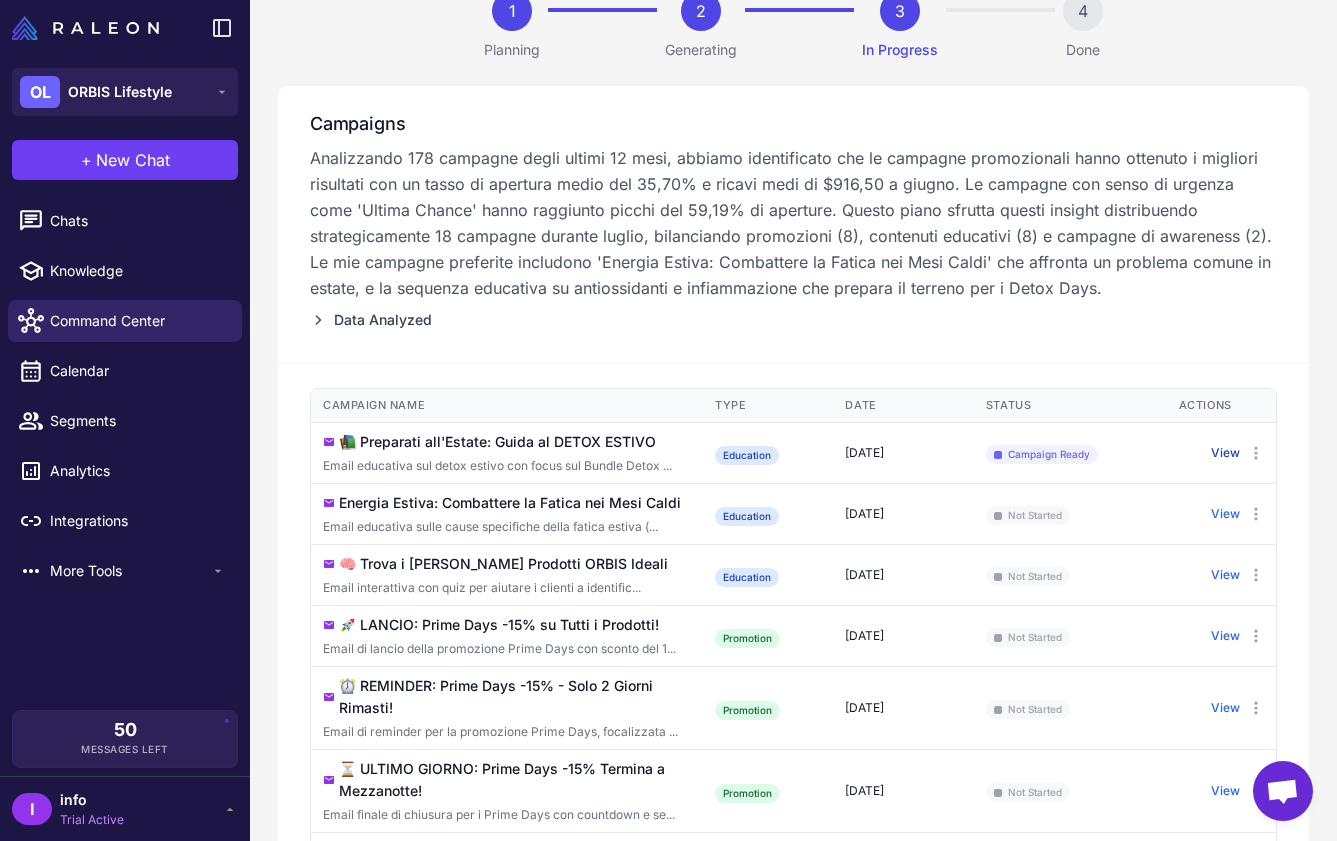 click on "View" at bounding box center (1225, 453) 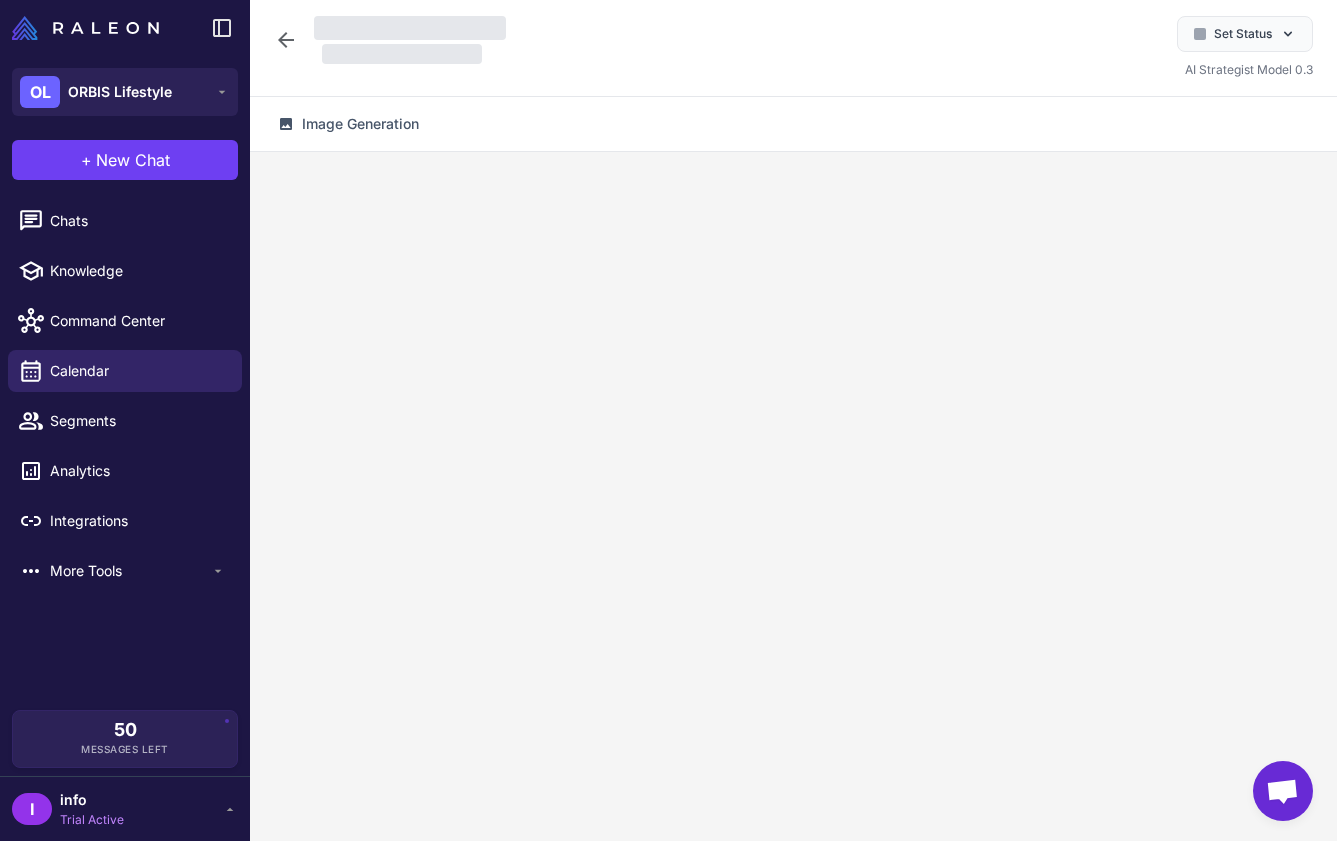 scroll, scrollTop: 0, scrollLeft: 0, axis: both 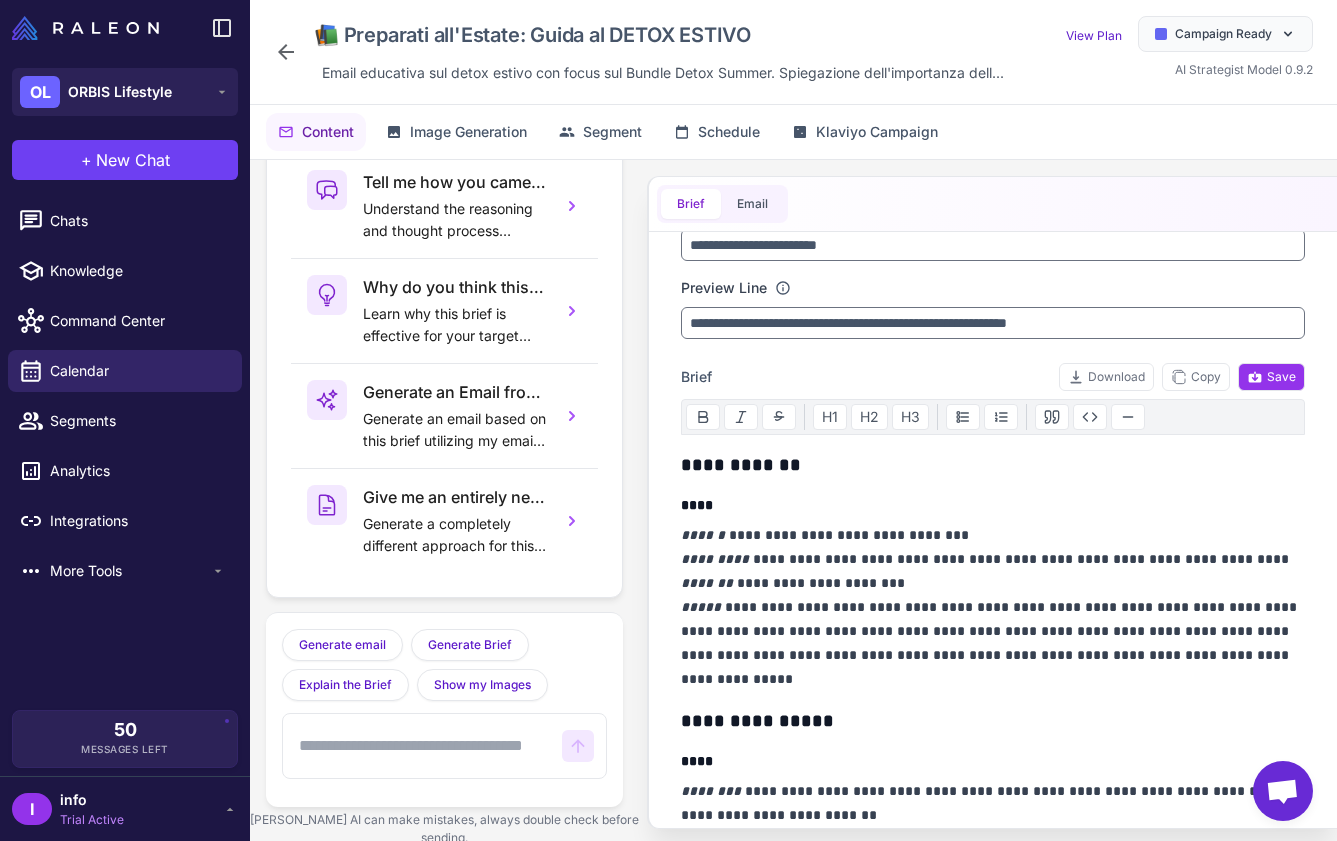 click on "Content Image Generation Segment Schedule Klaviyo Campaign" at bounding box center [793, 132] 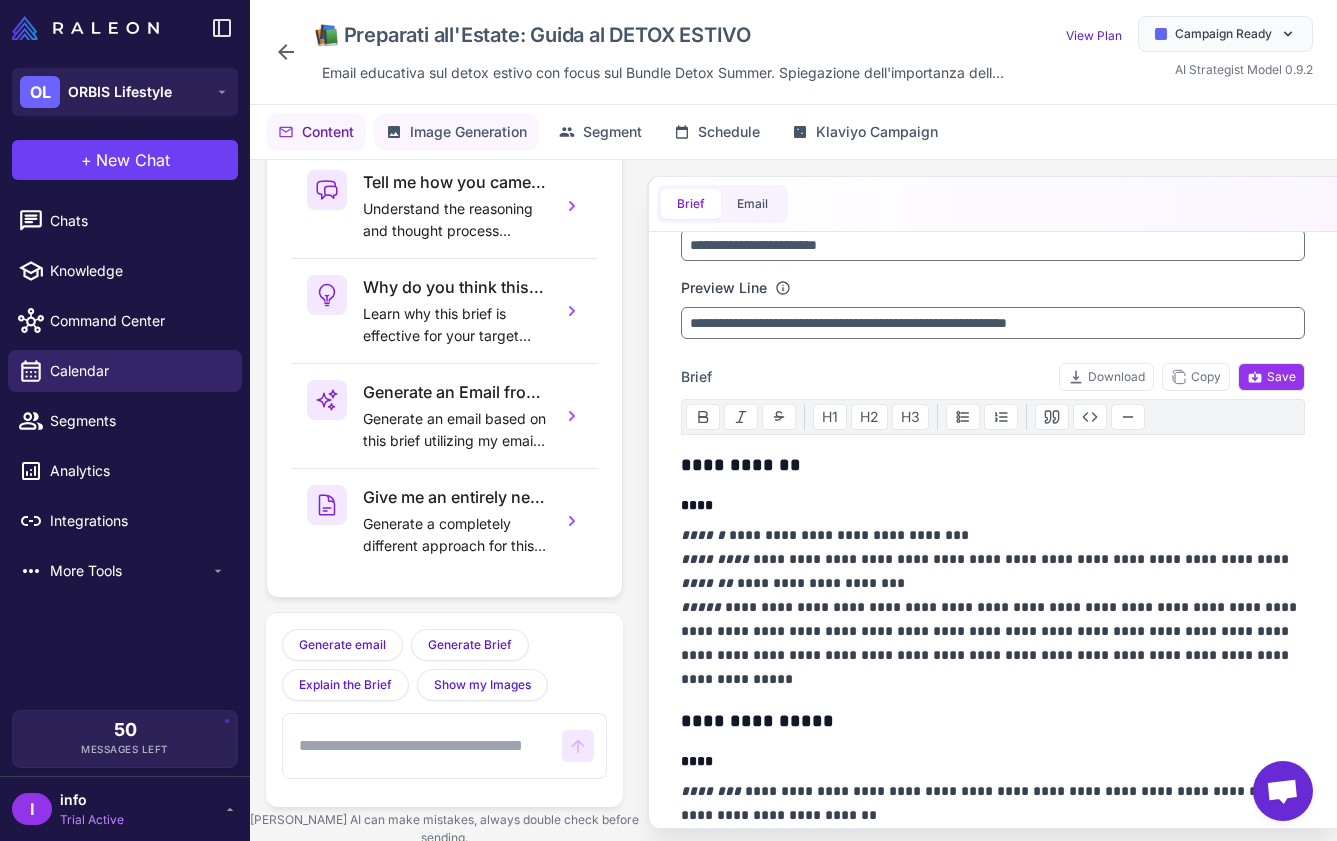 click on "Image Generation" at bounding box center (468, 132) 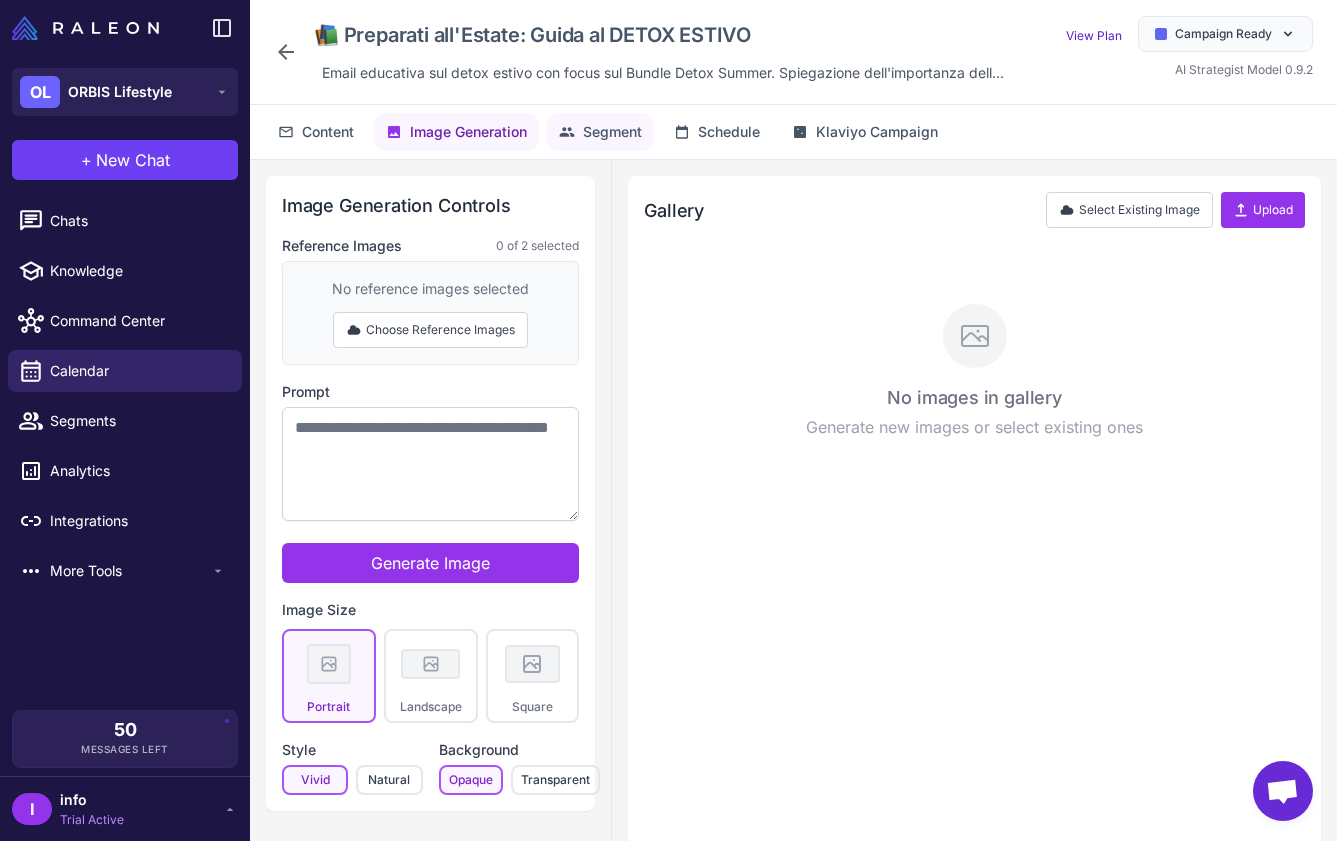 click on "Segment" 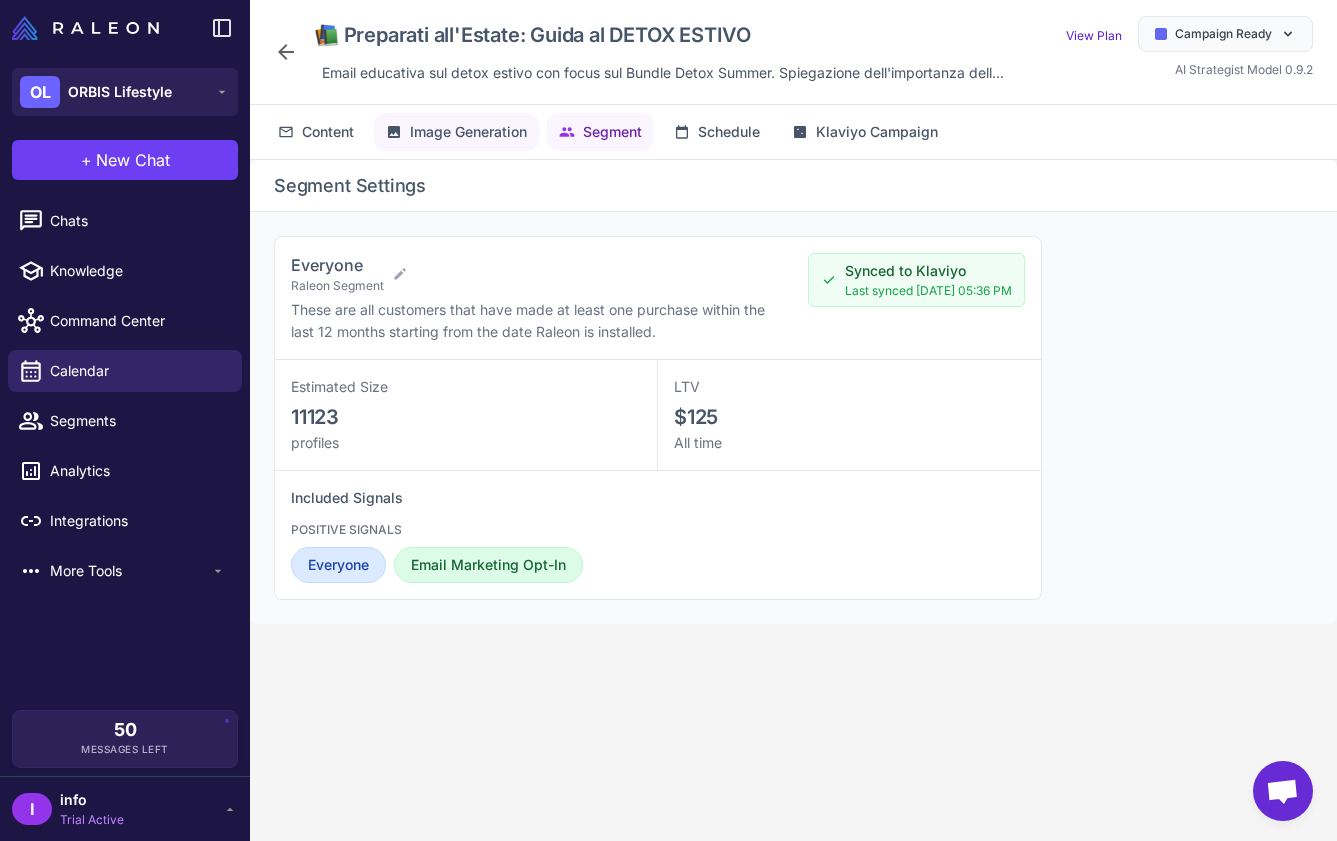 click on "Image Generation" at bounding box center [468, 132] 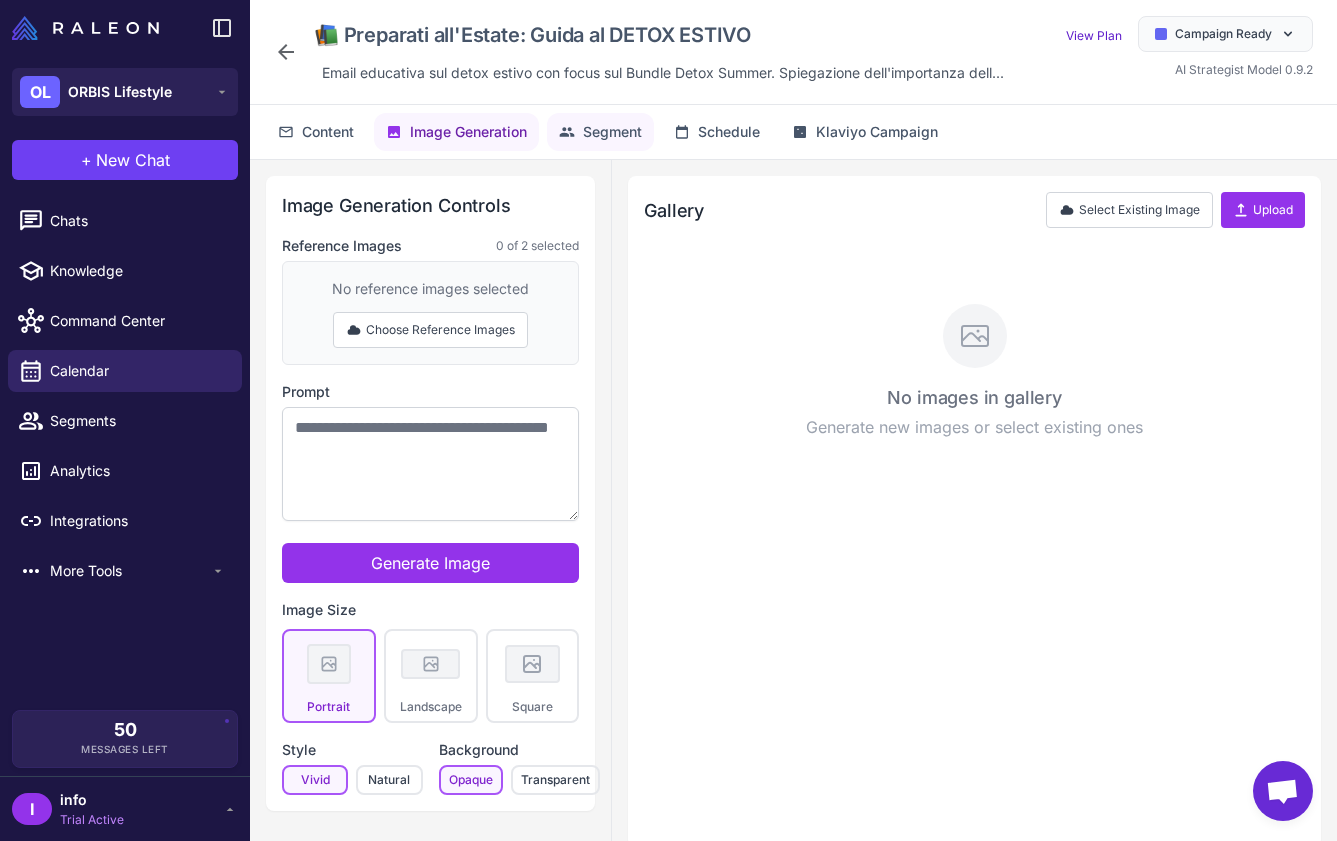 click on "Segment" 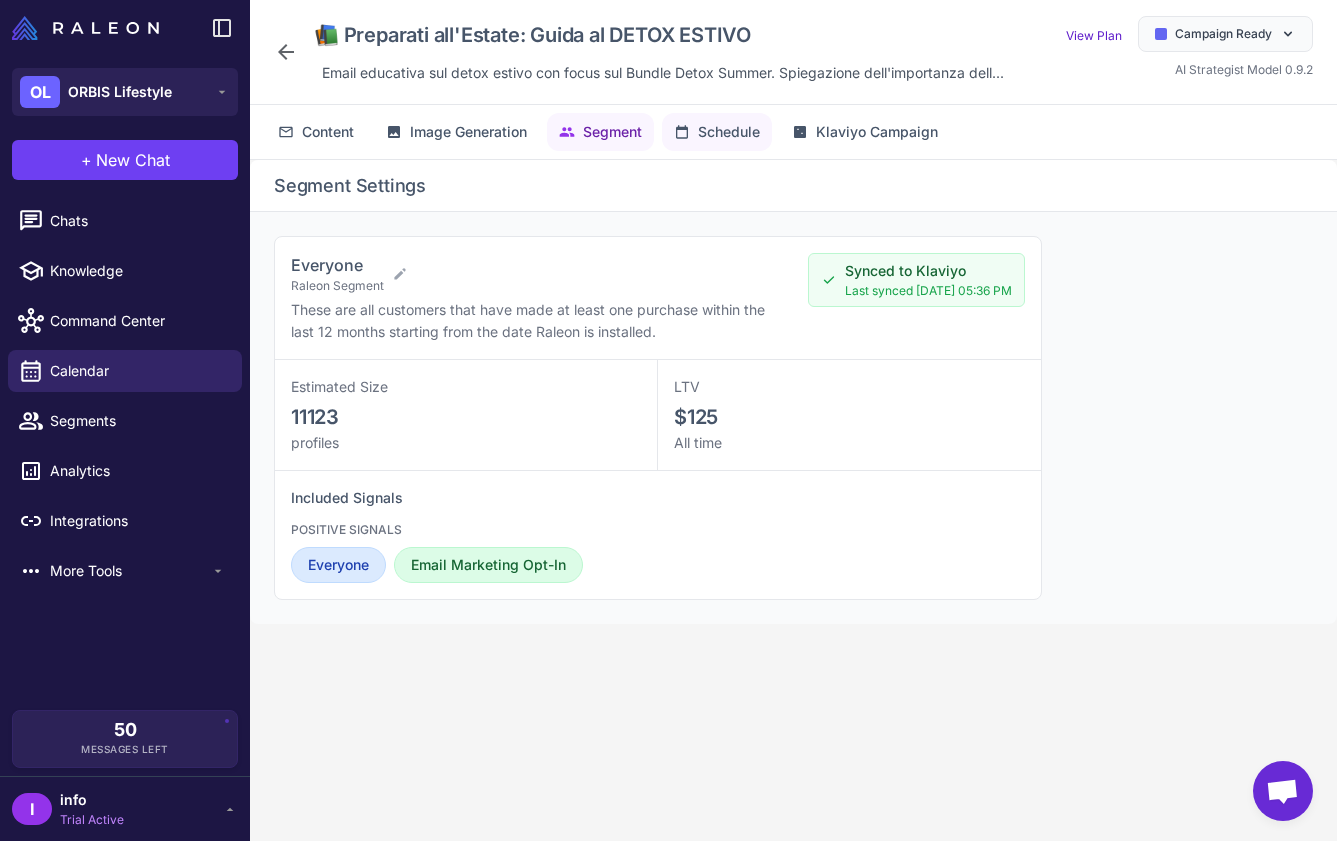 click on "Schedule" at bounding box center [729, 132] 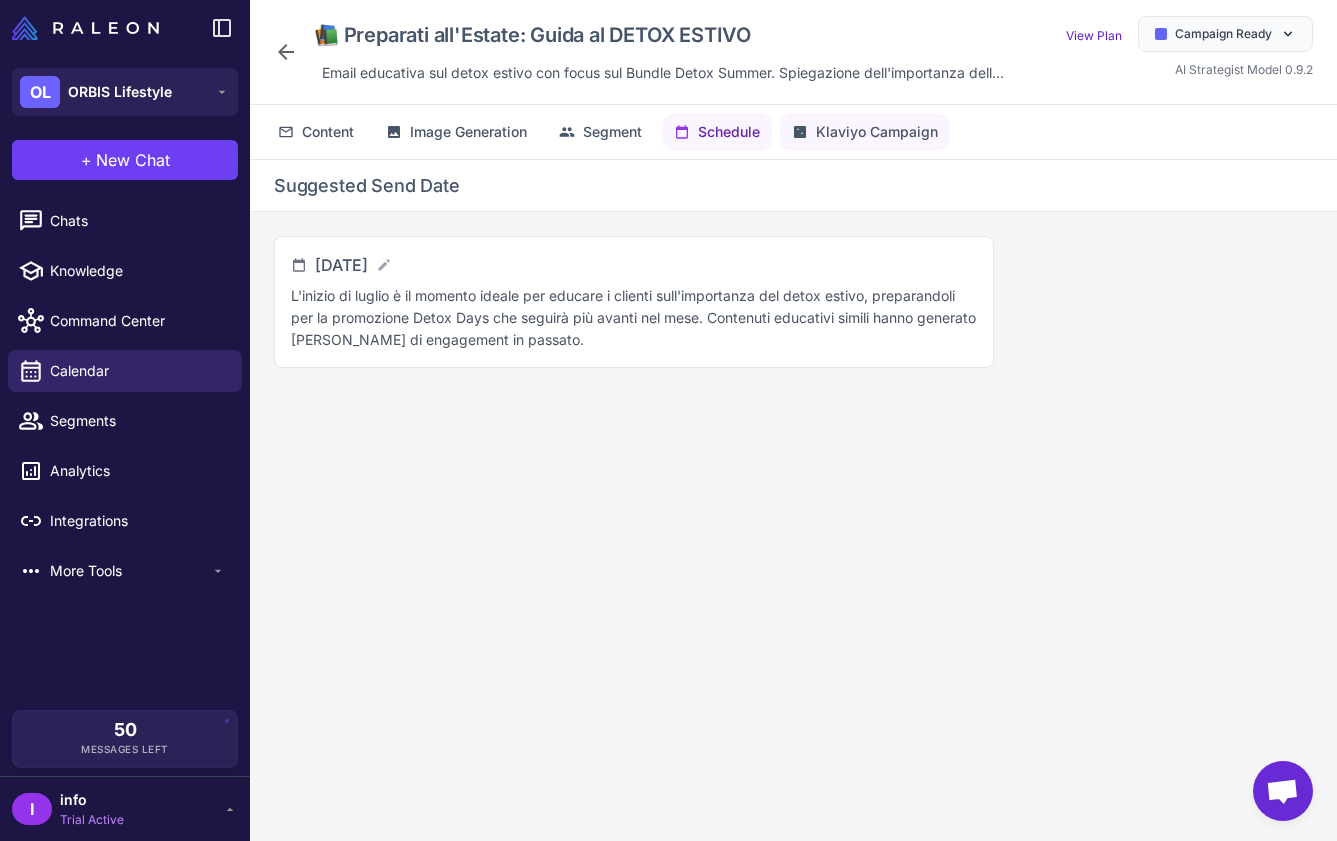 click on "Klaviyo Campaign" 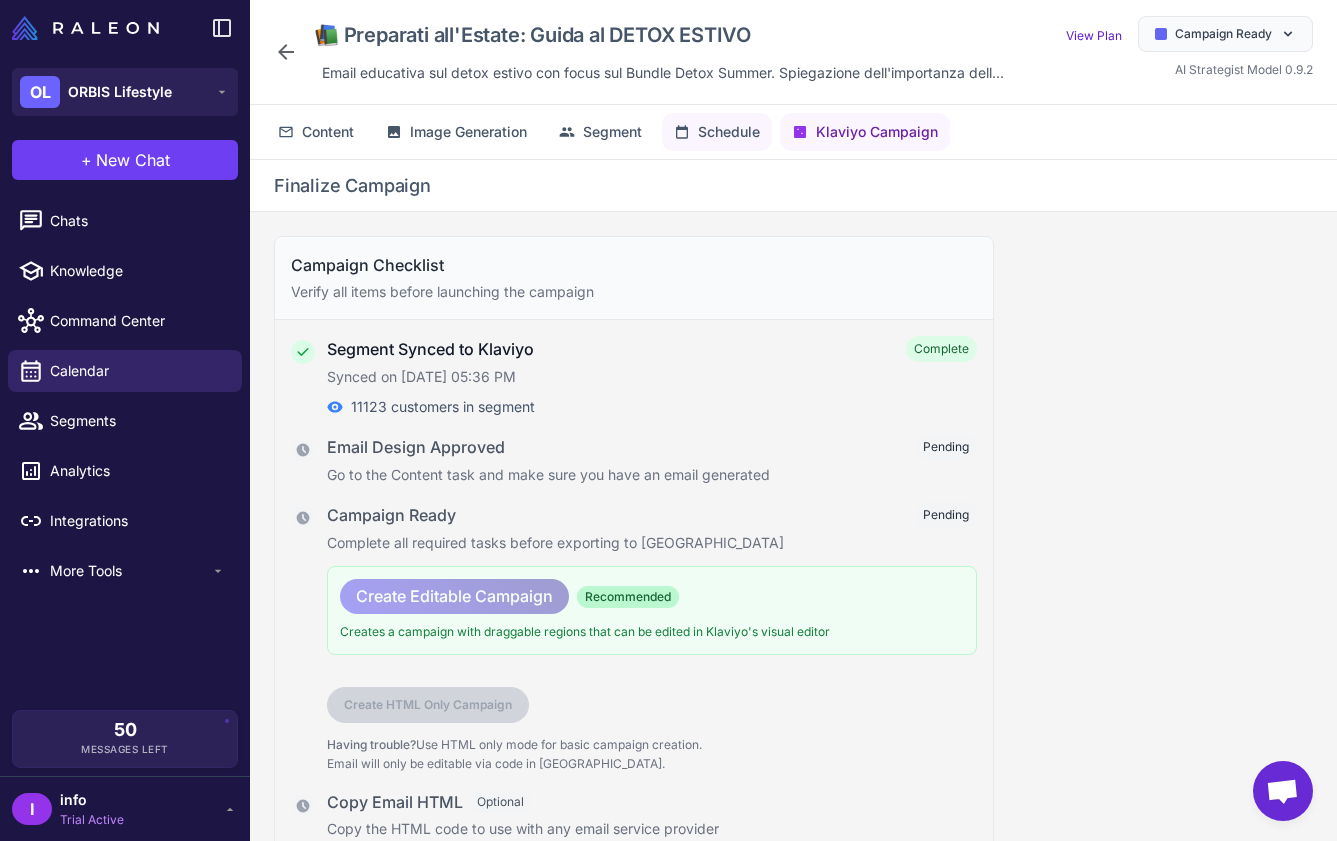 click on "Schedule" at bounding box center (729, 132) 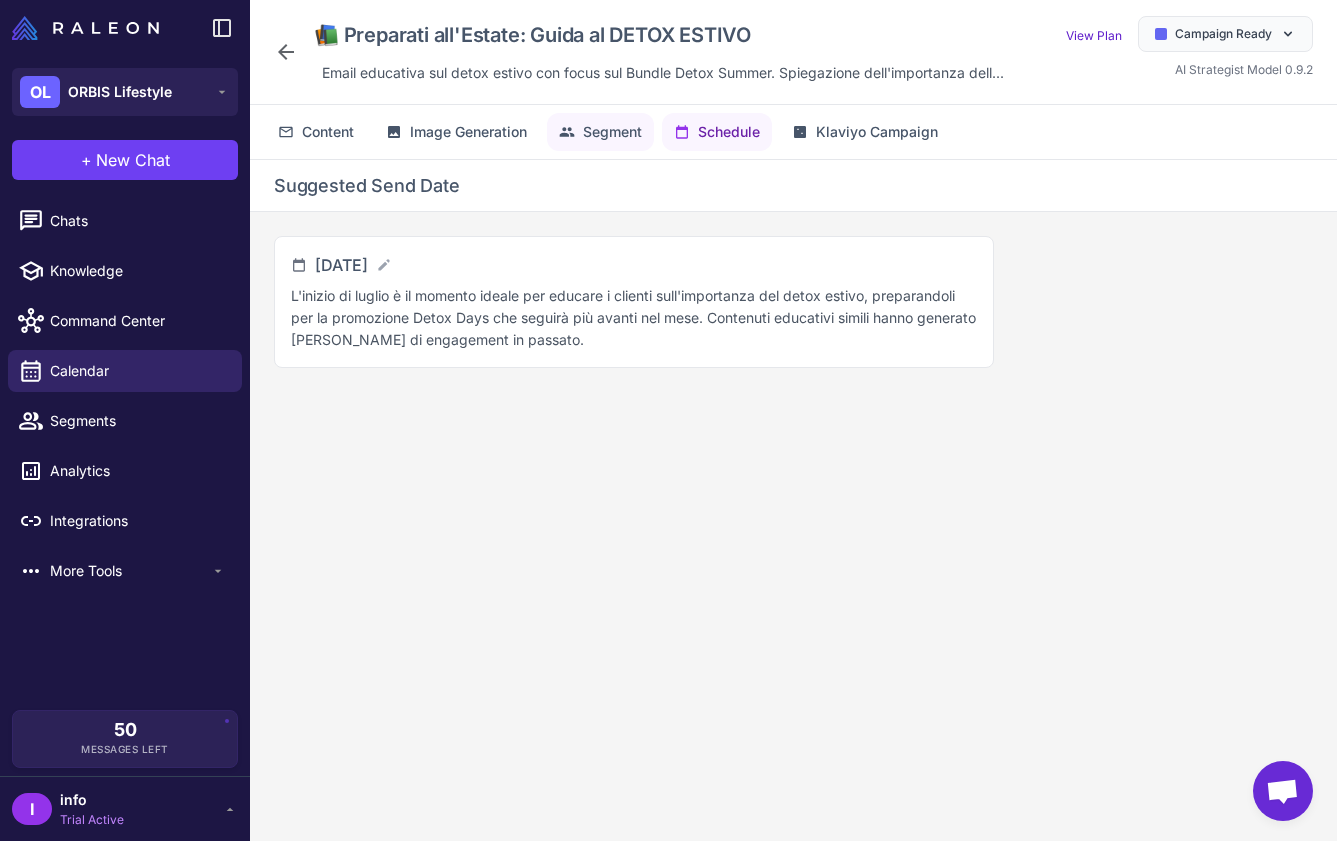 click on "Segment" at bounding box center [612, 132] 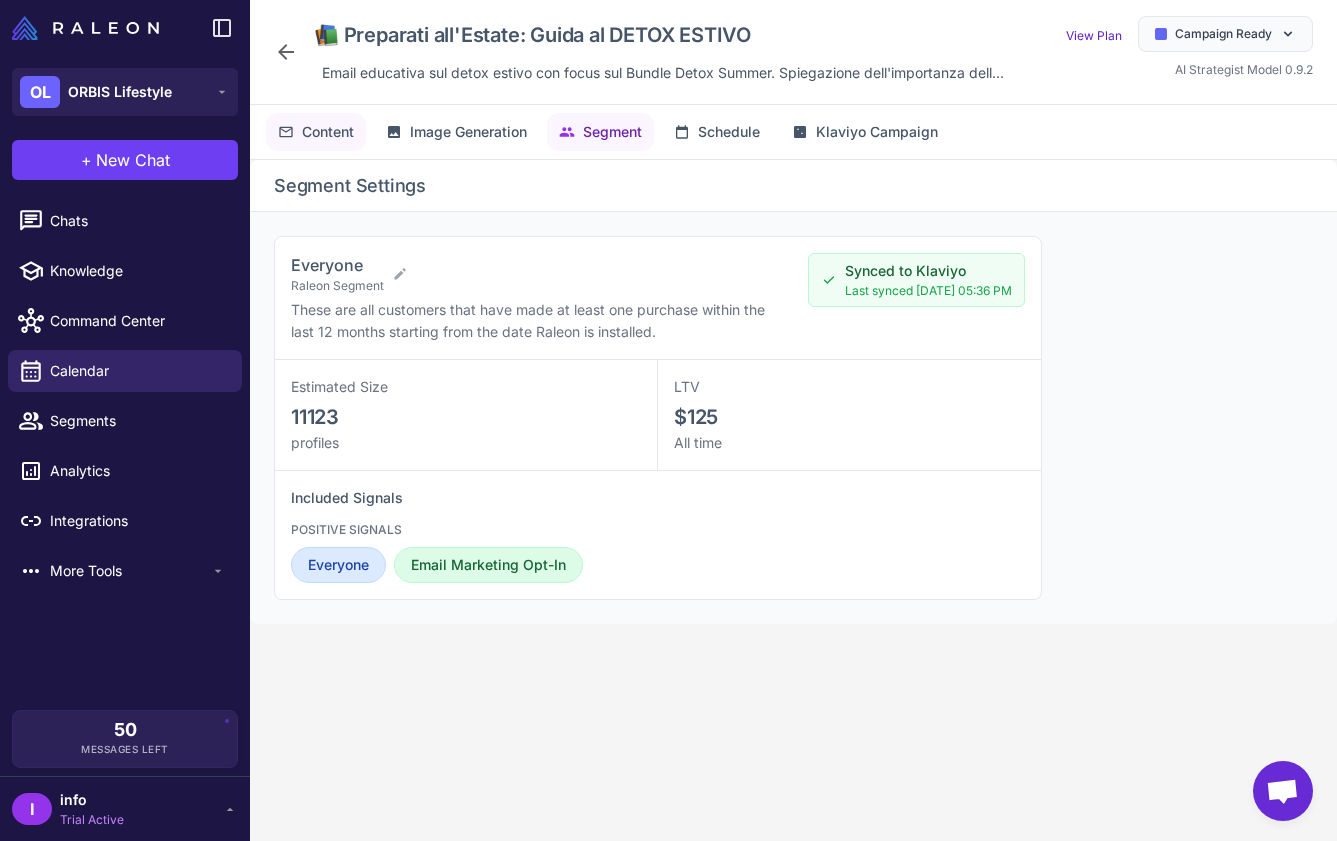click on "Content" at bounding box center [328, 132] 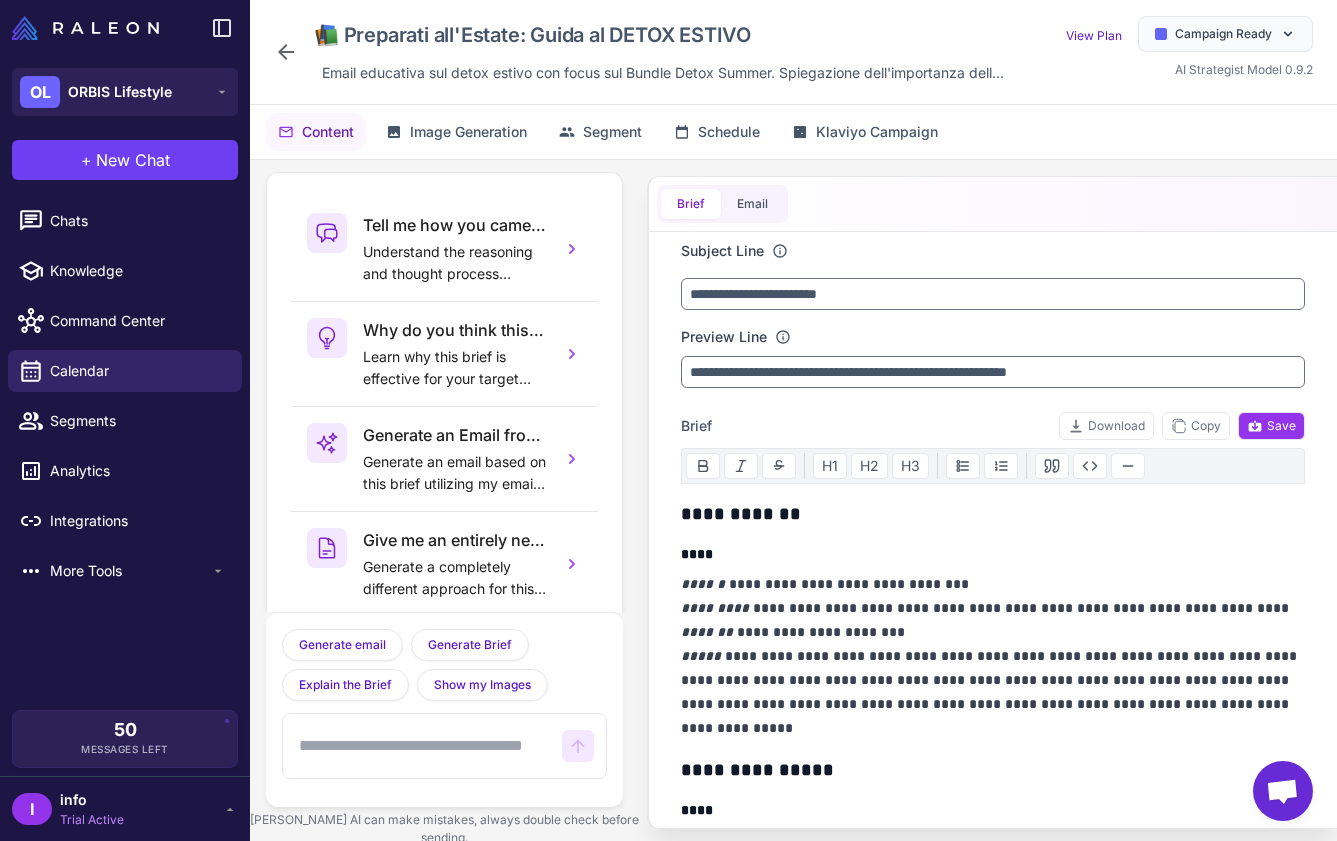 scroll, scrollTop: 43, scrollLeft: 0, axis: vertical 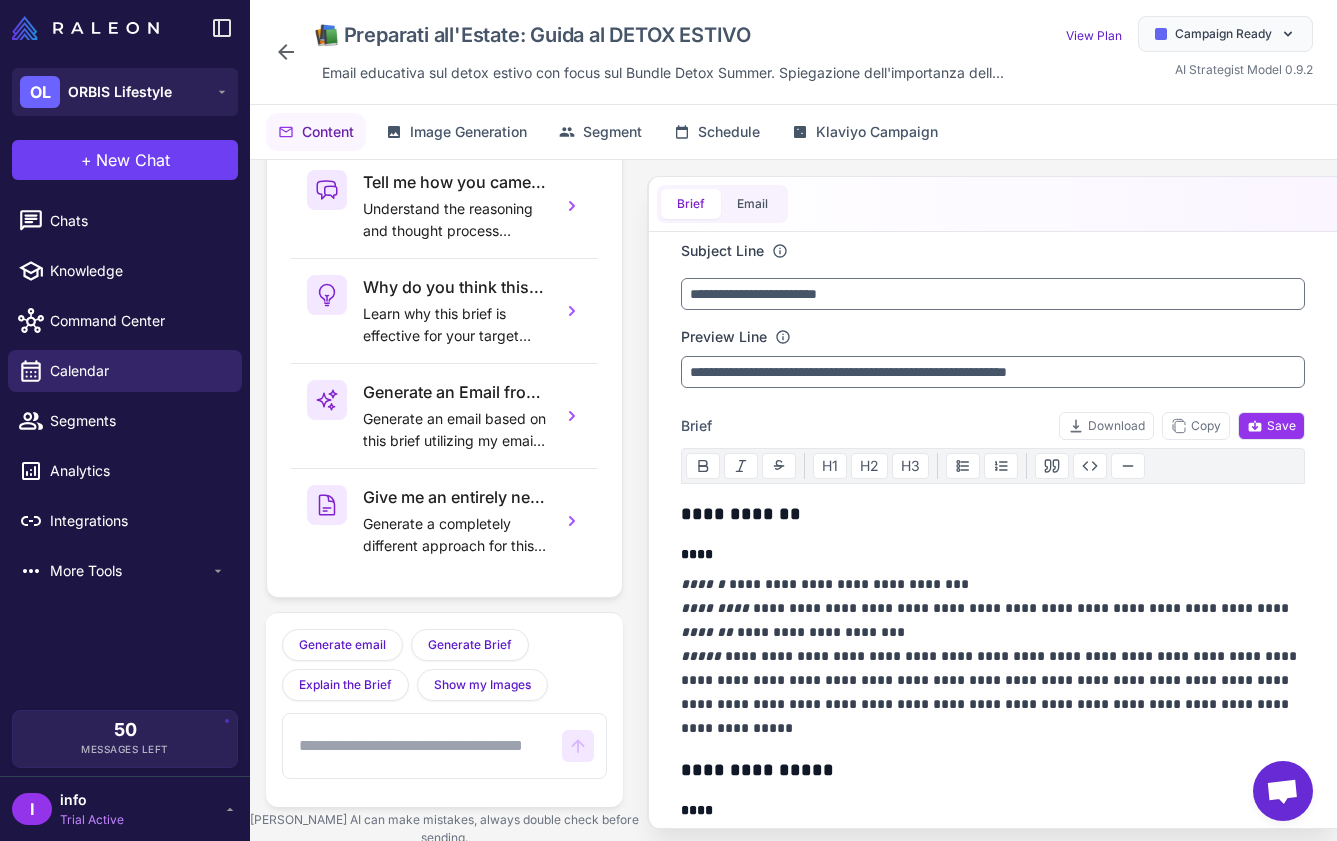 click on "**********" at bounding box center [993, 514] 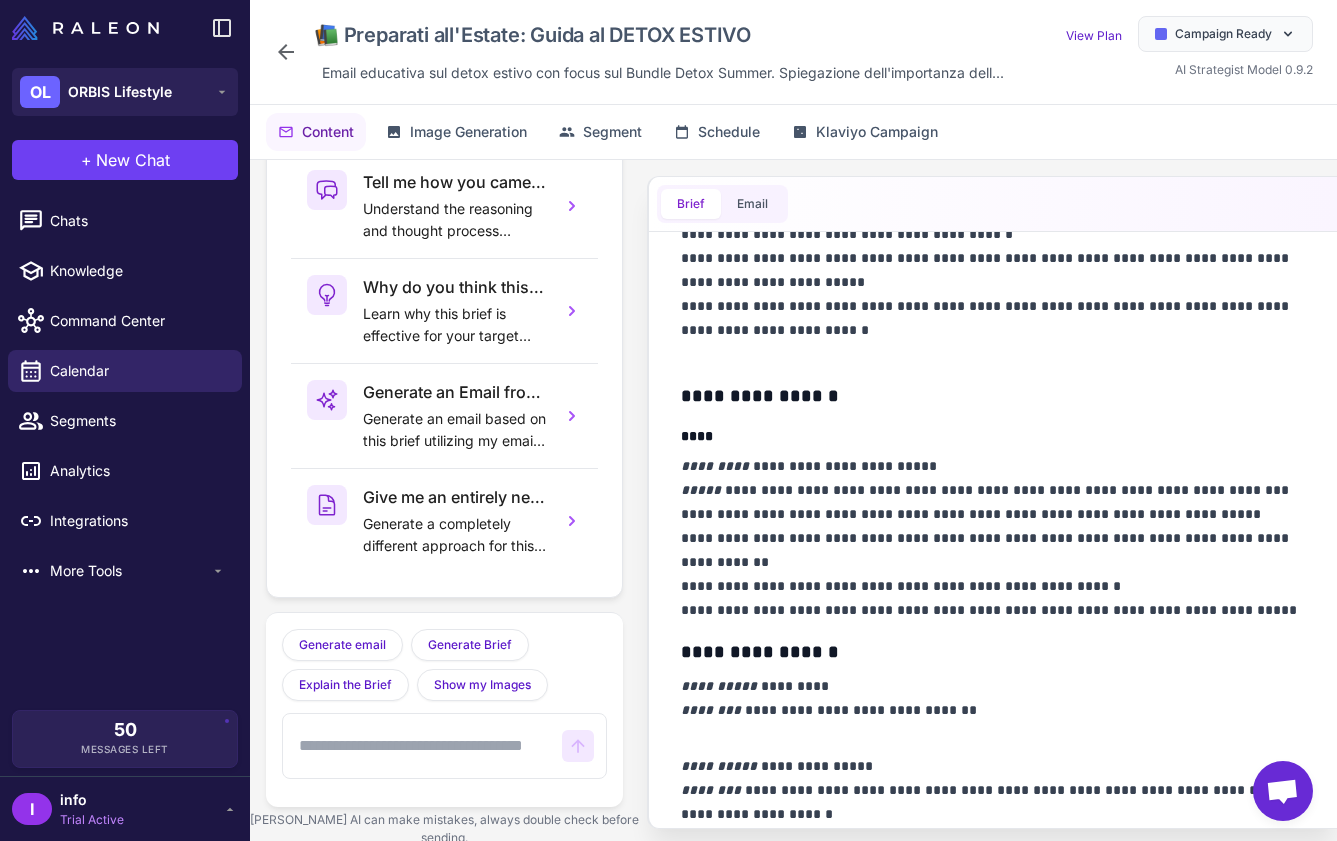 scroll, scrollTop: 1100, scrollLeft: 0, axis: vertical 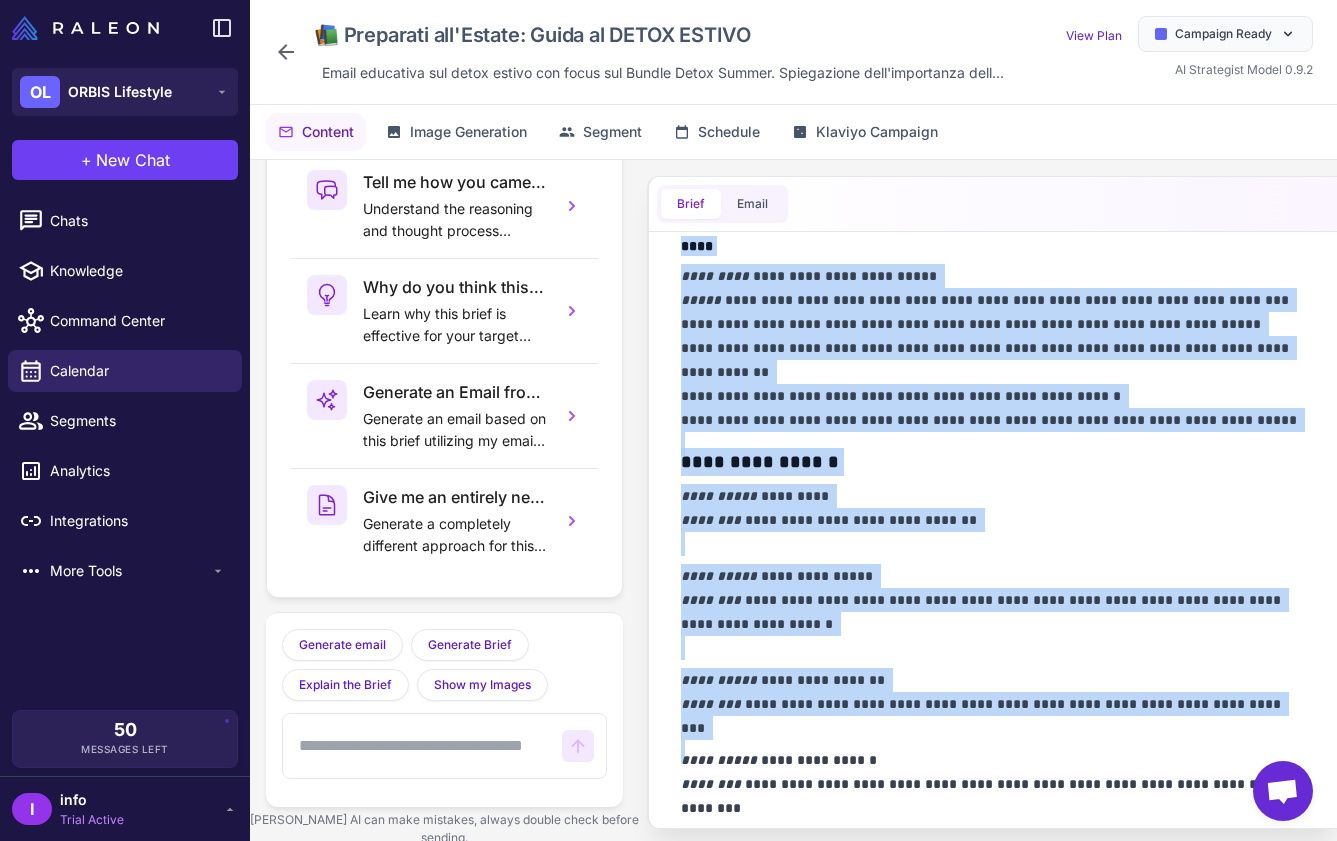 click on "**********" at bounding box center [993, 348] 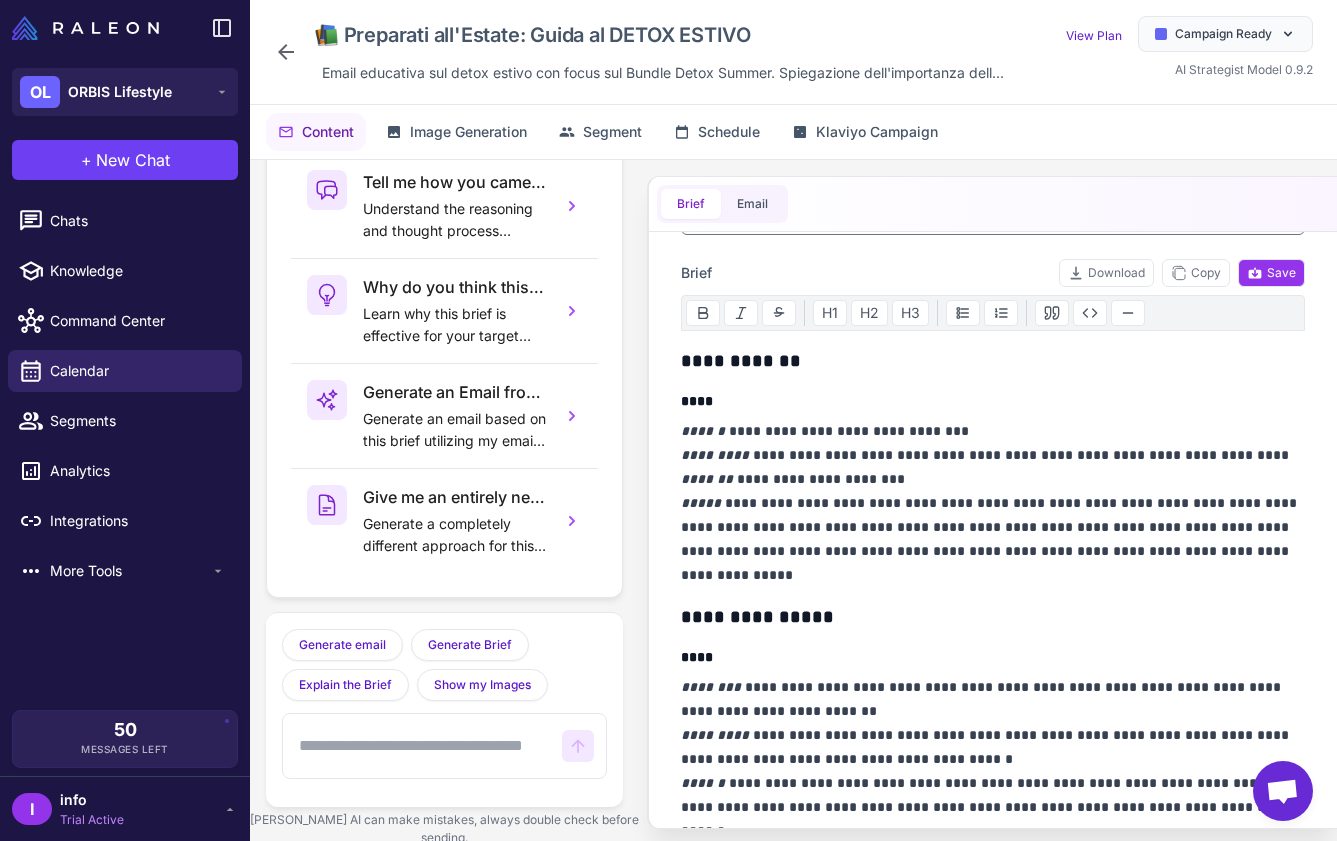 scroll, scrollTop: 141, scrollLeft: 0, axis: vertical 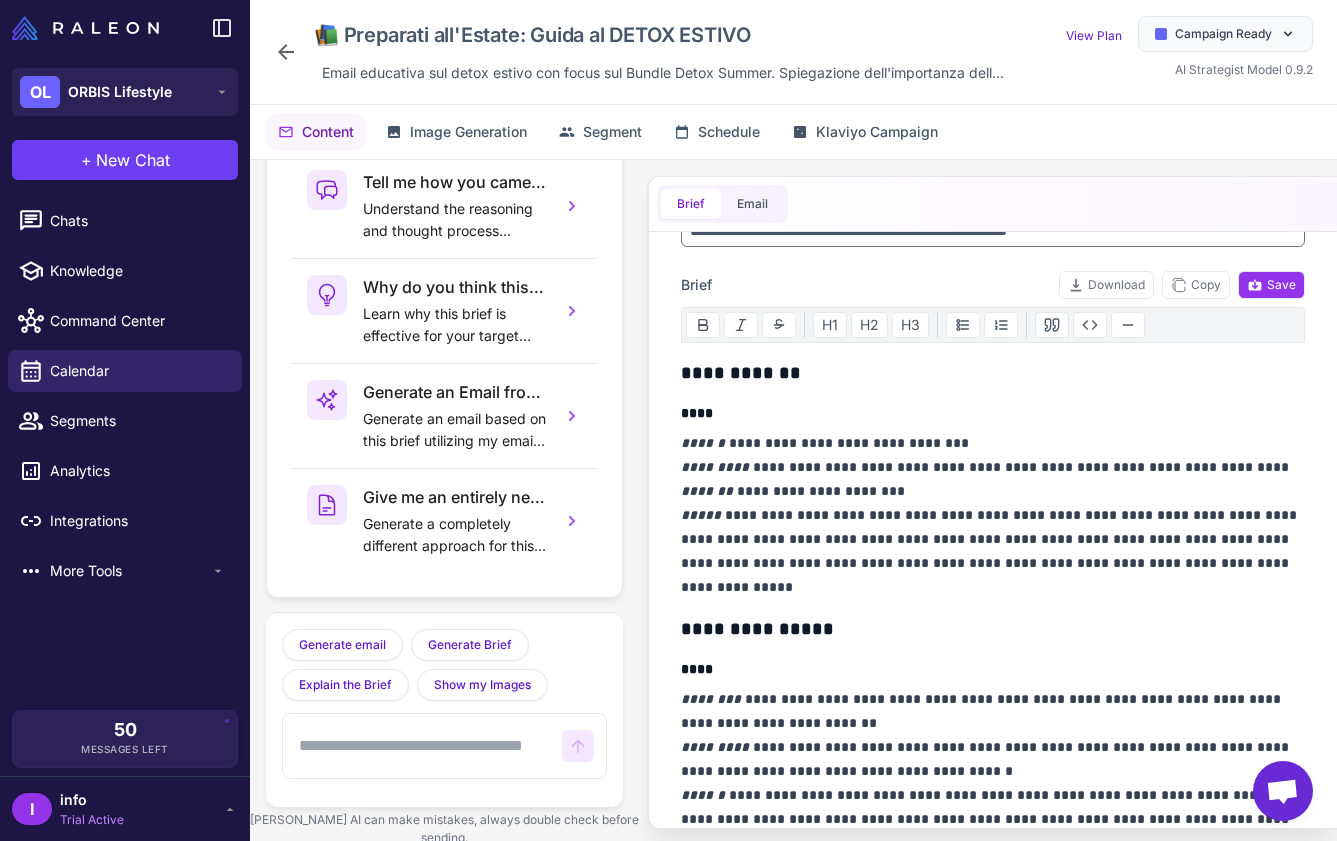 click on "**********" at bounding box center [993, 373] 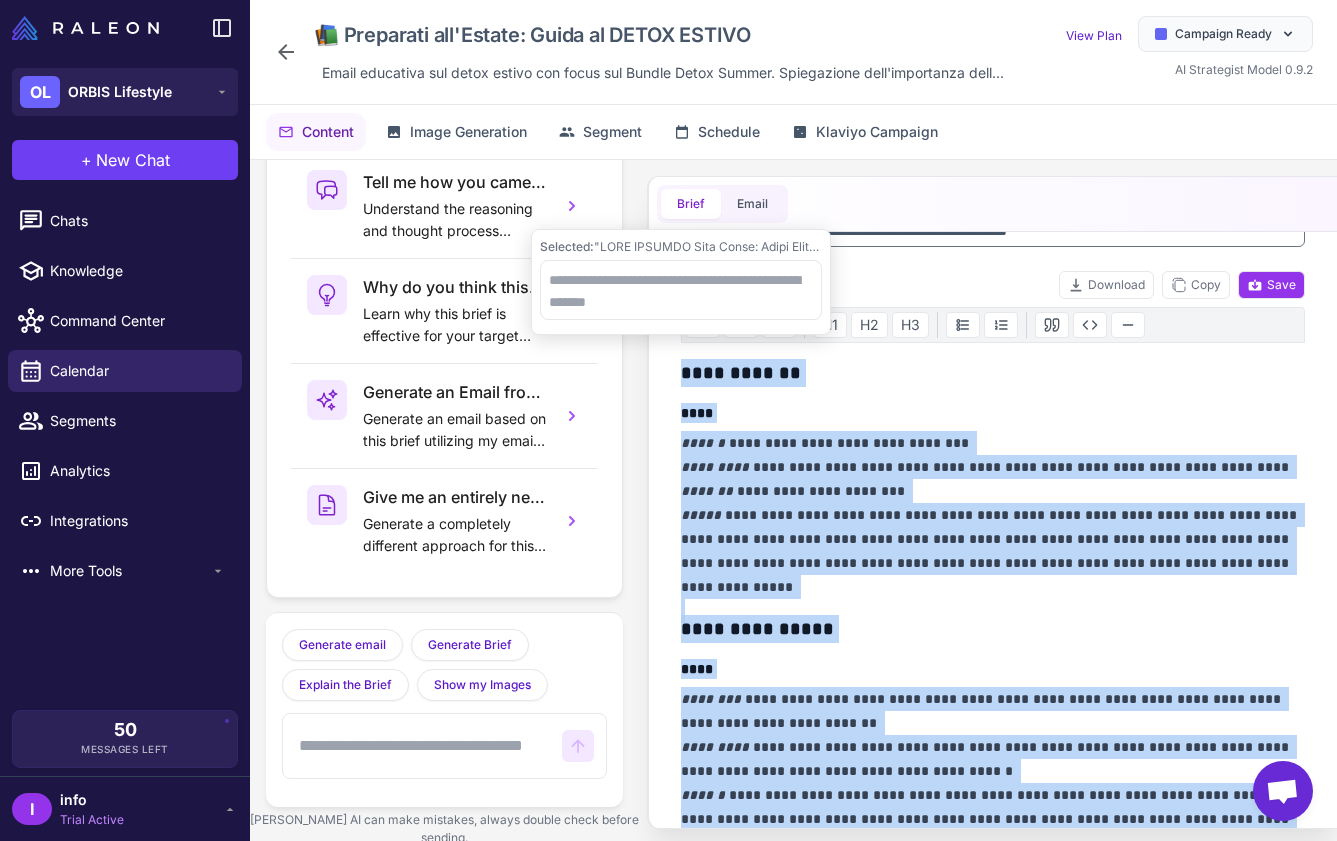 click on "**********" at bounding box center (993, 515) 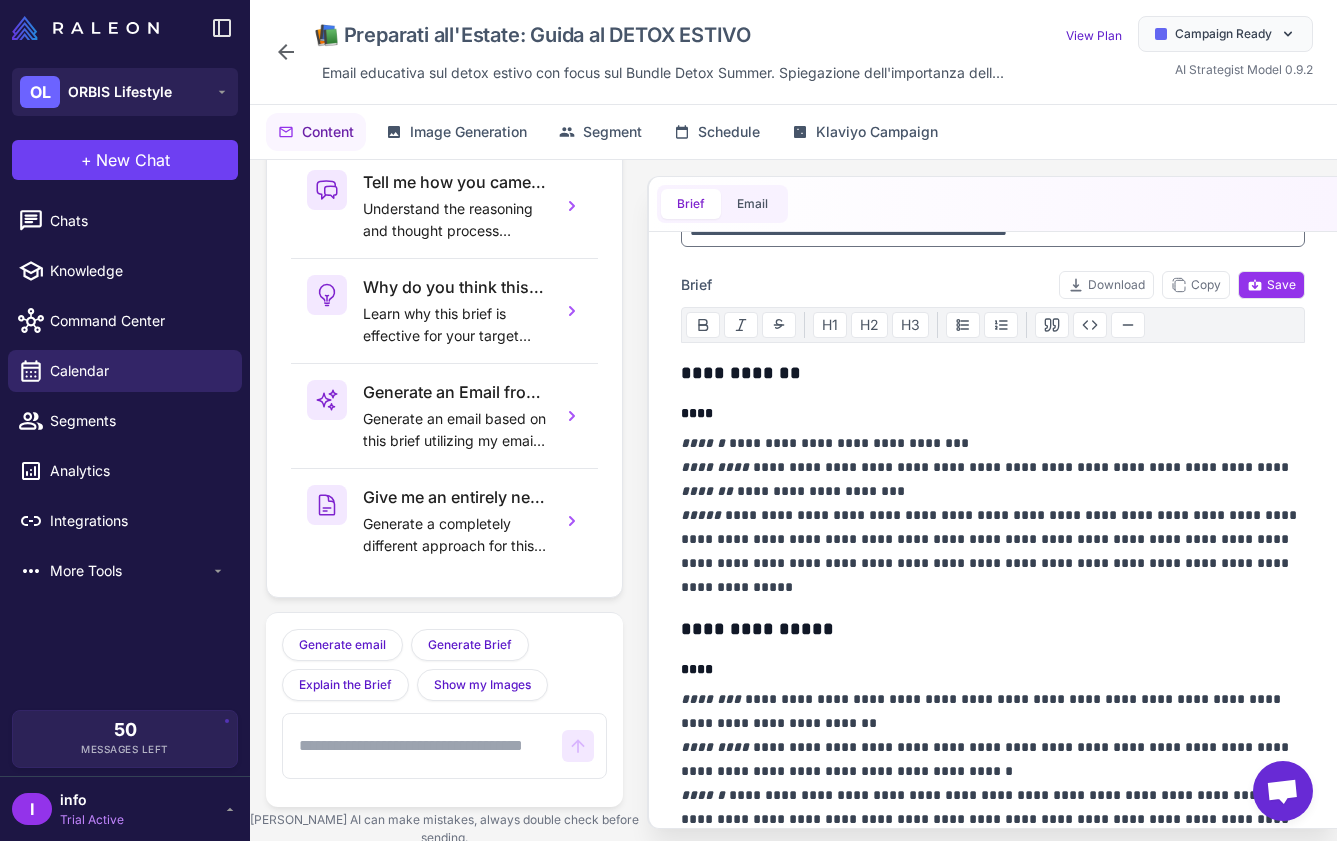 click on "**********" at bounding box center (993, 515) 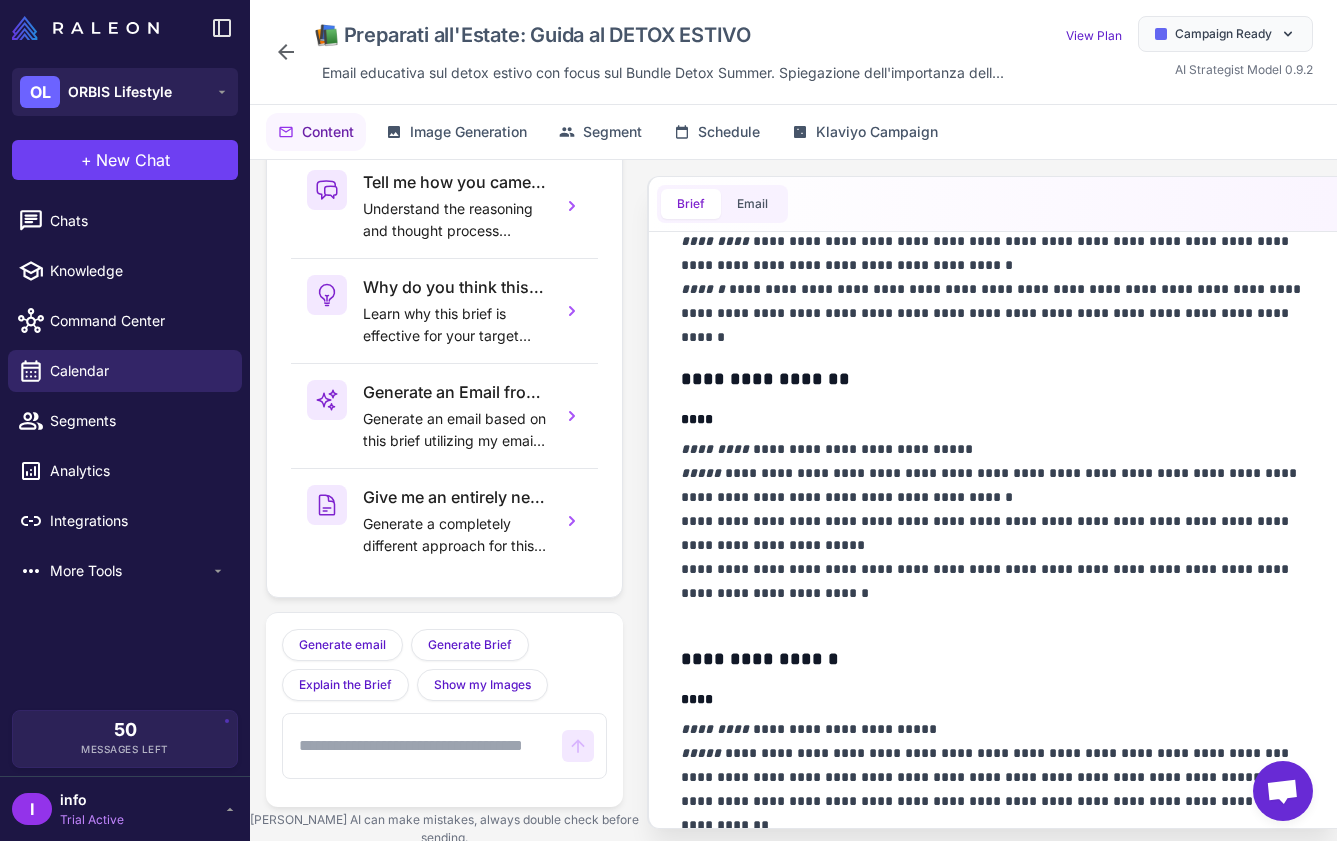 scroll, scrollTop: 664, scrollLeft: 0, axis: vertical 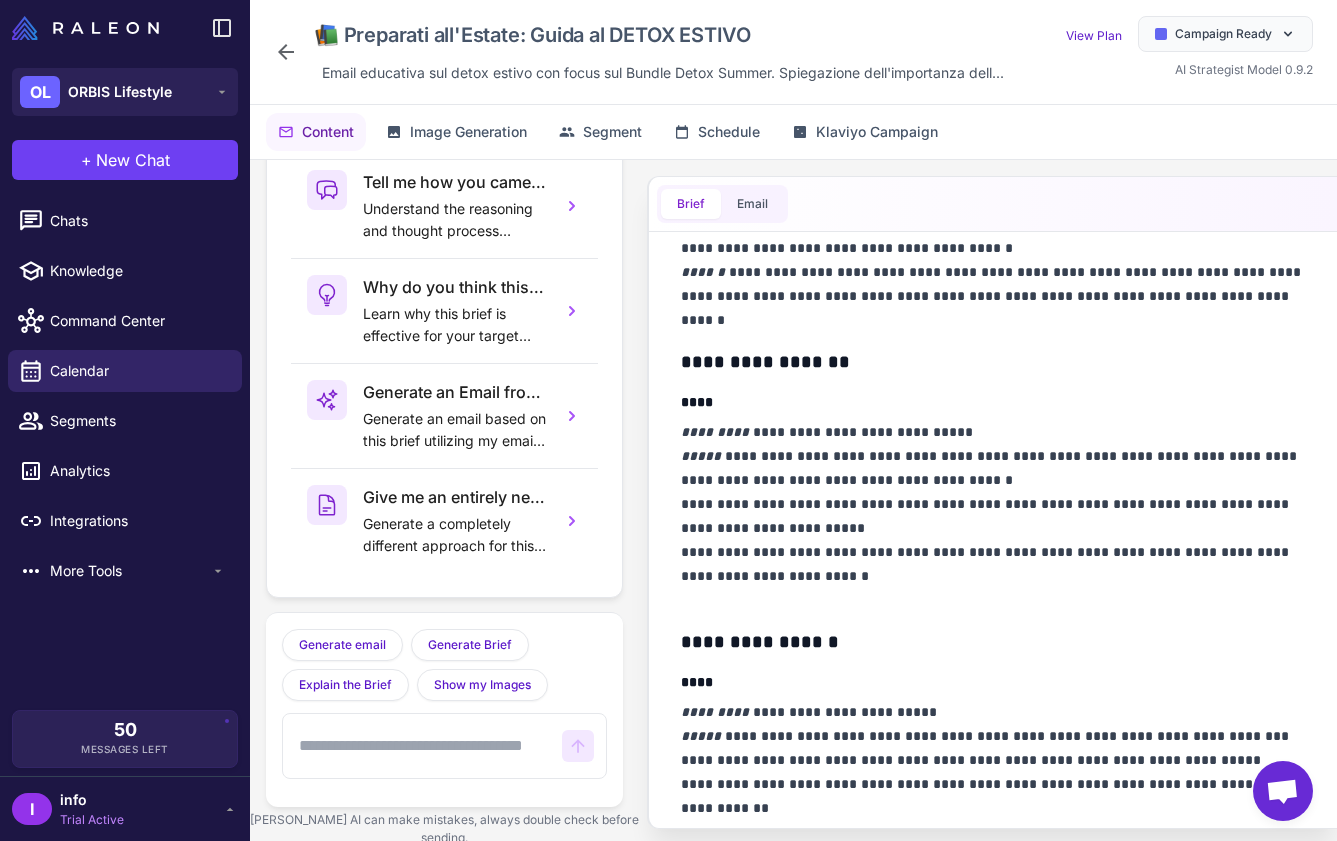 click on "**********" at bounding box center (993, 516) 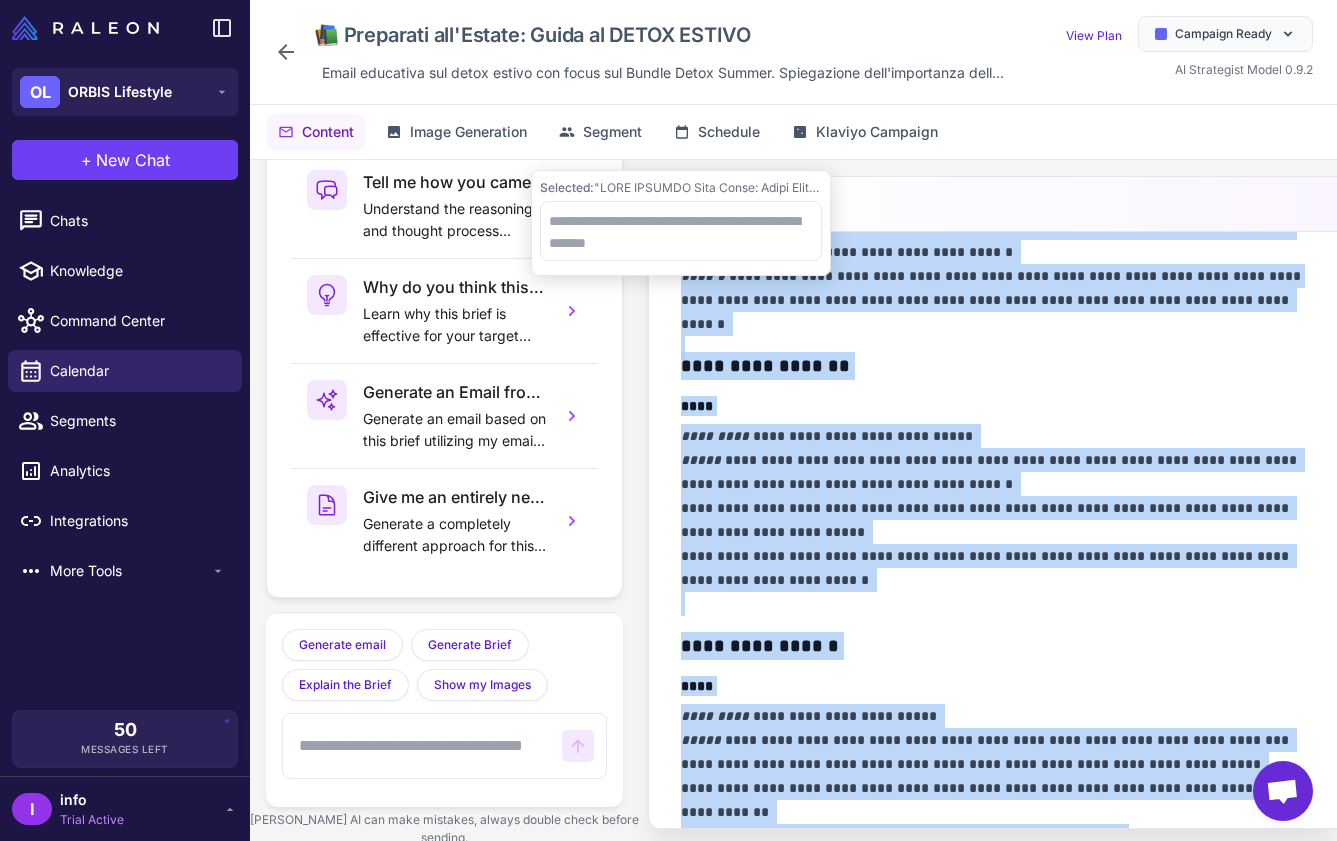 copy on "**********" 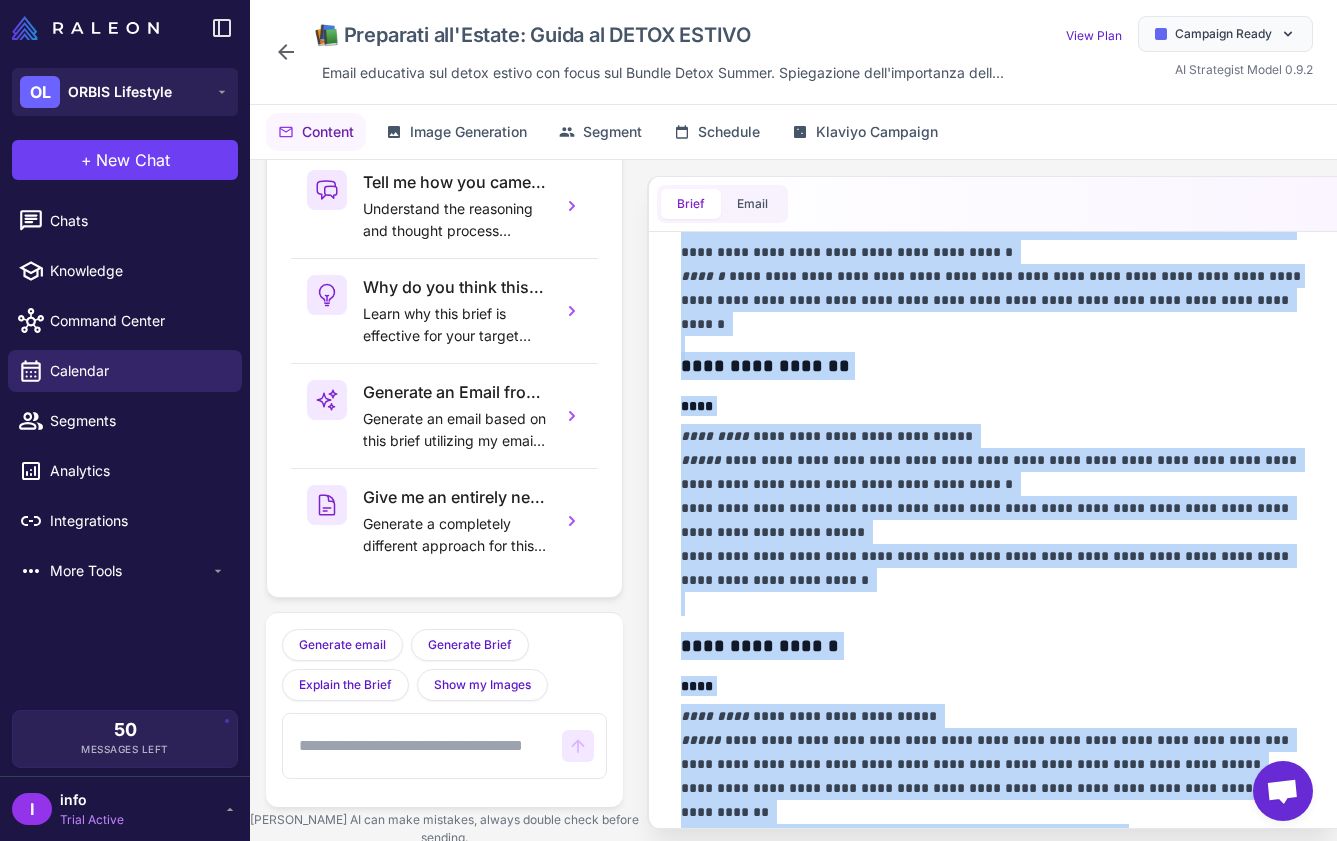 click on "**********" at bounding box center [993, 520] 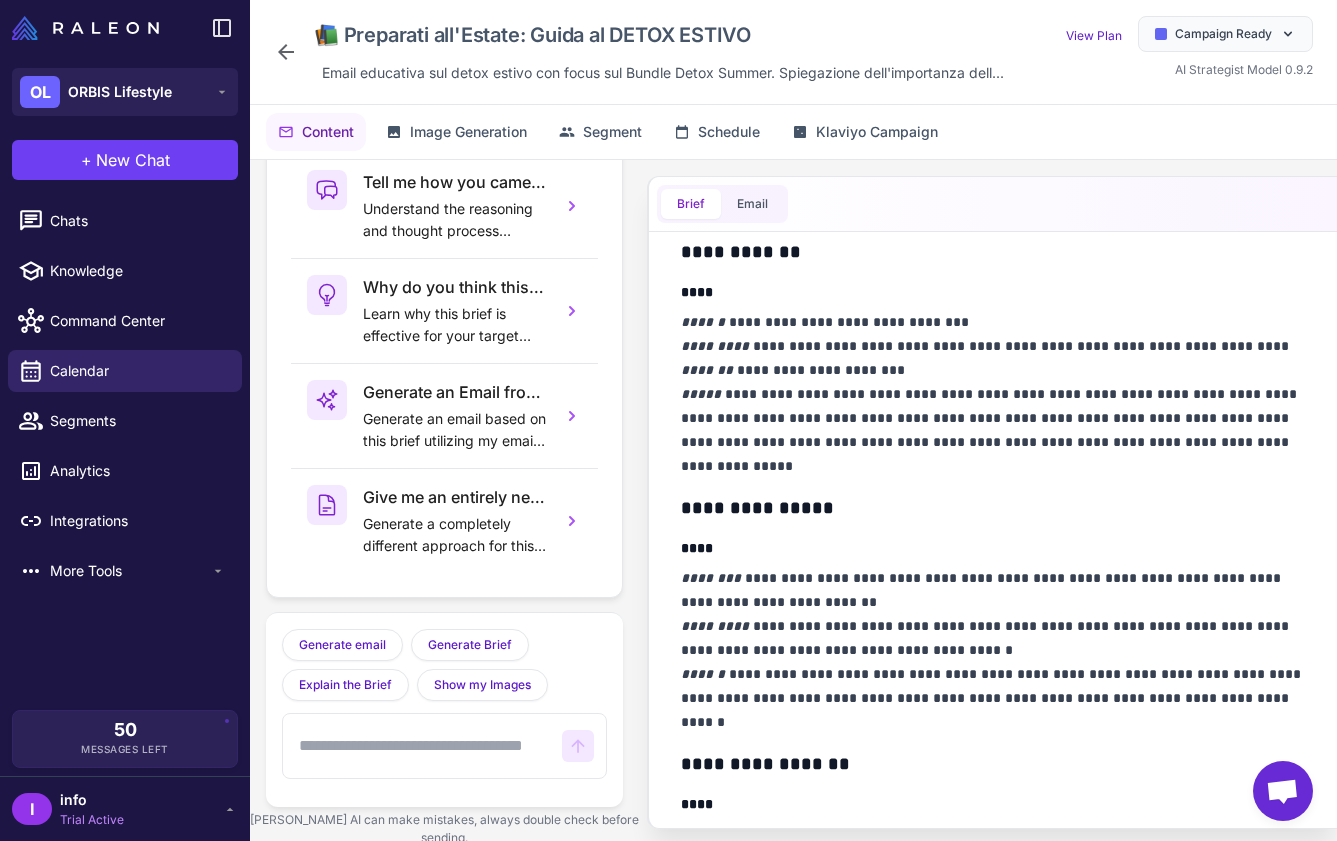 scroll, scrollTop: 264, scrollLeft: 0, axis: vertical 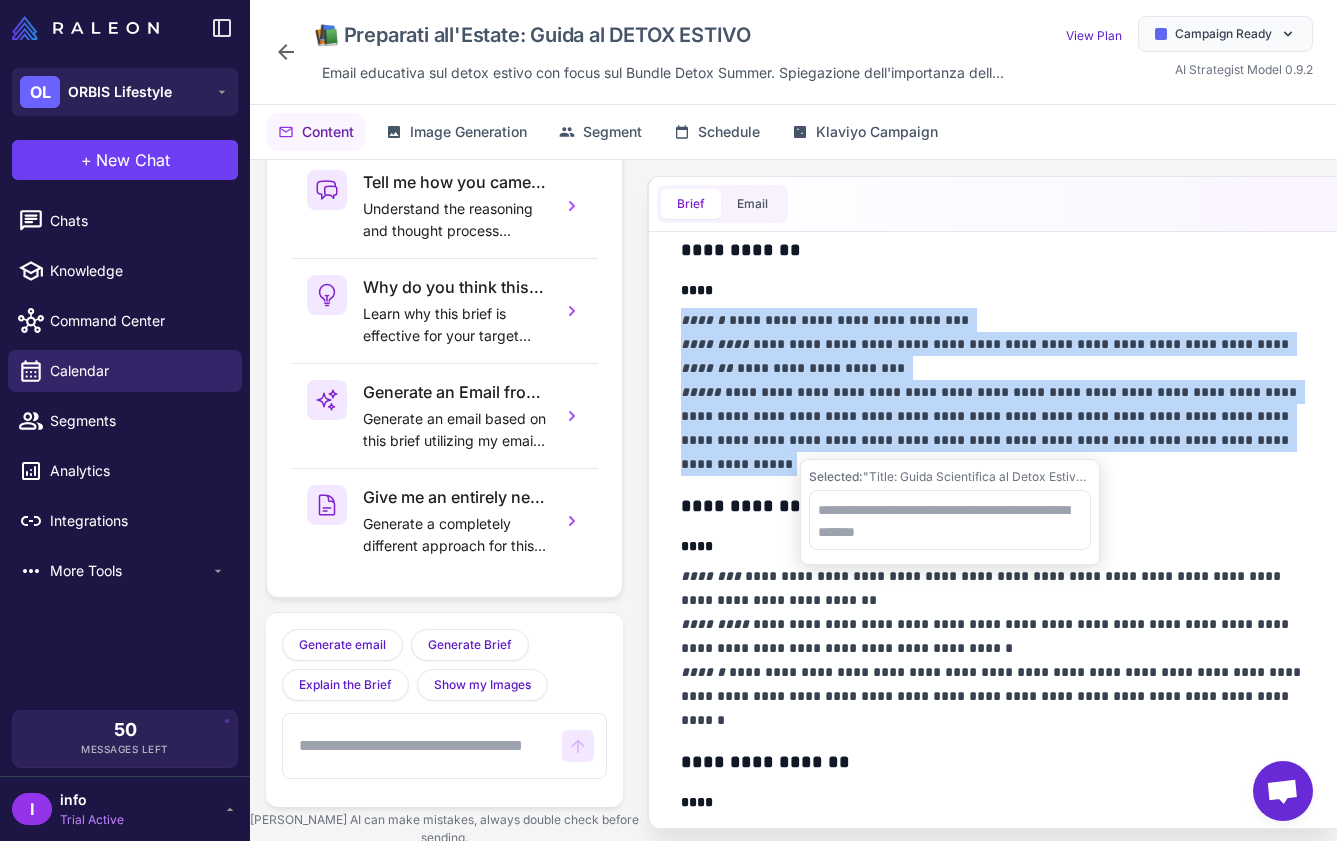 drag, startPoint x: 683, startPoint y: 317, endPoint x: 1239, endPoint y: 434, distance: 568.1769 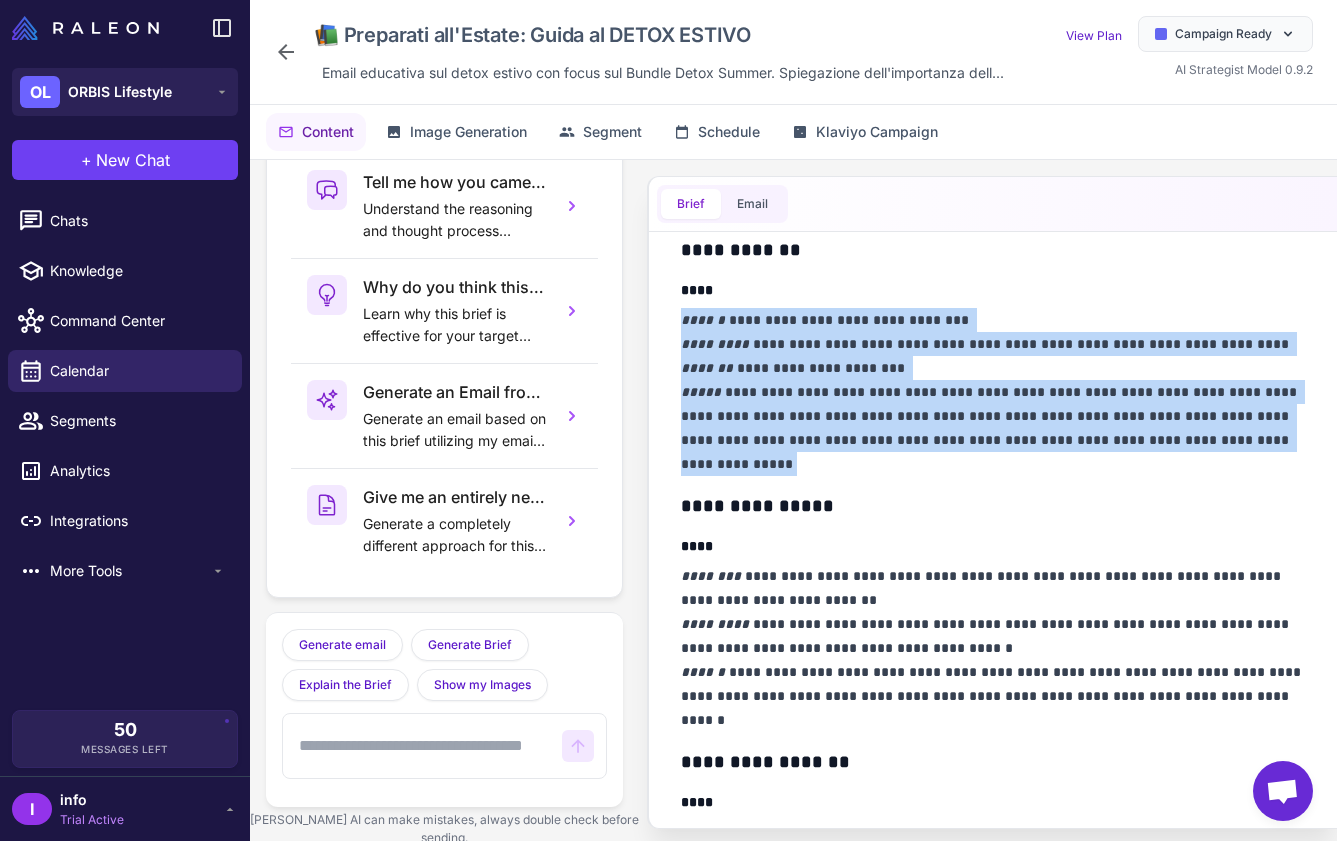 click on "**********" at bounding box center [993, 392] 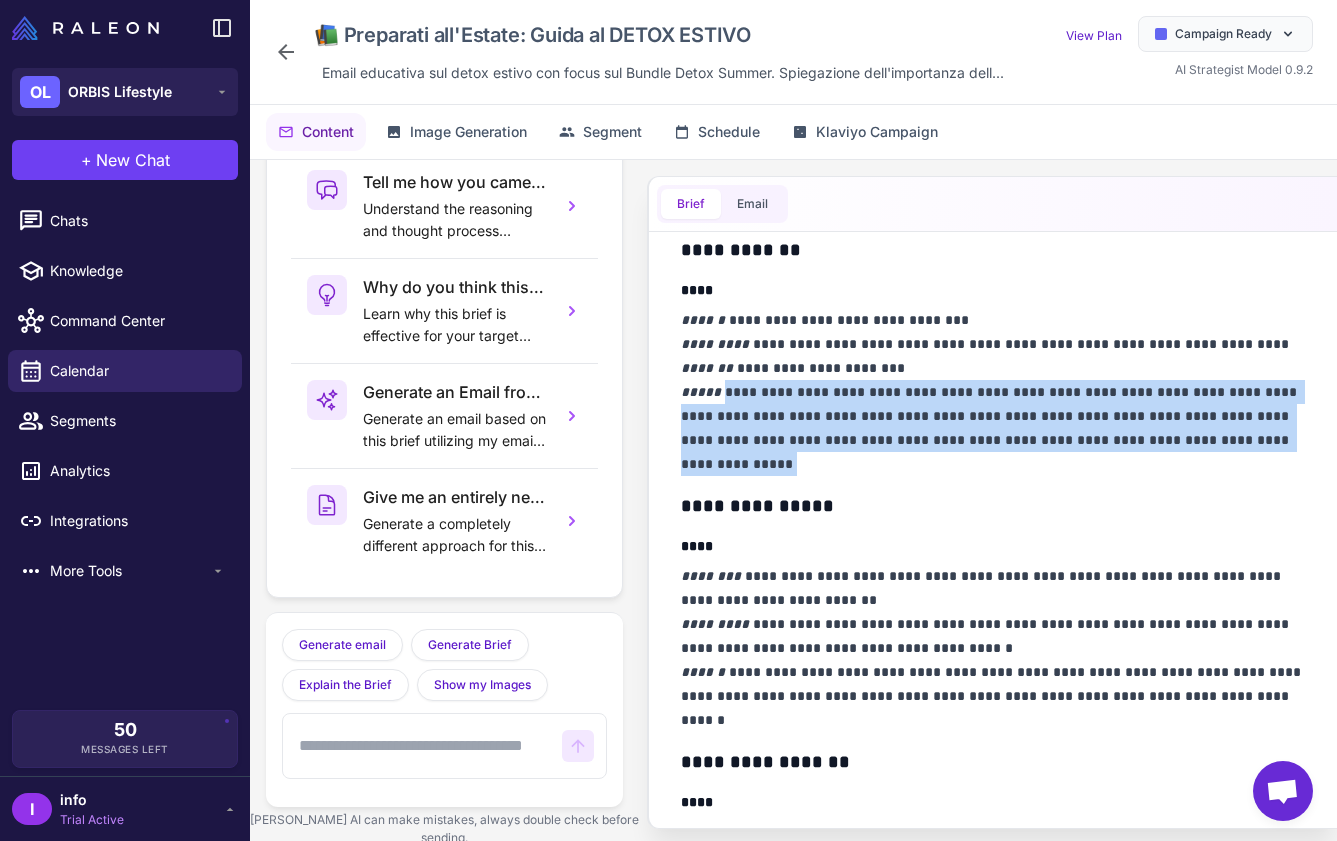 click on "**********" at bounding box center [993, 392] 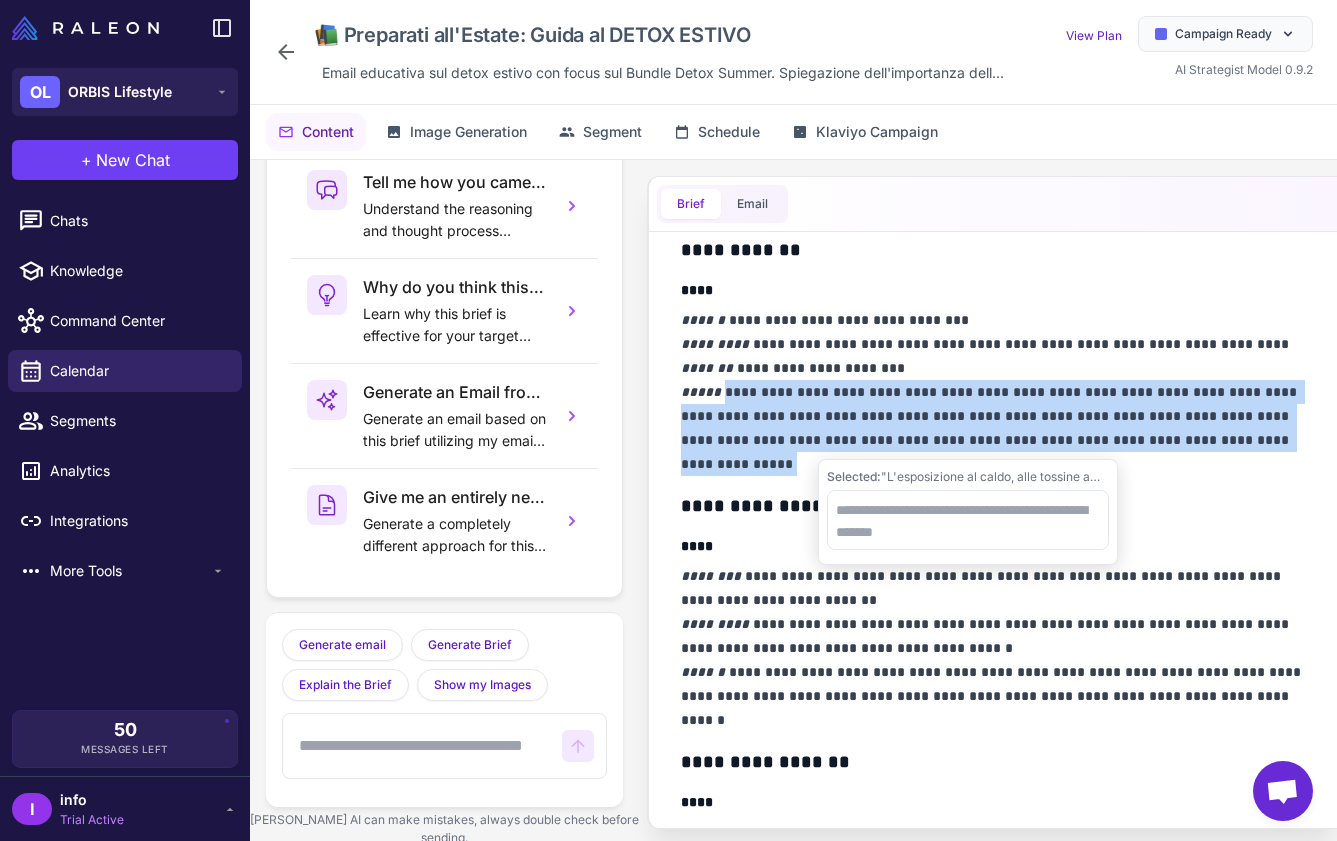 click on "**********" at bounding box center [993, 392] 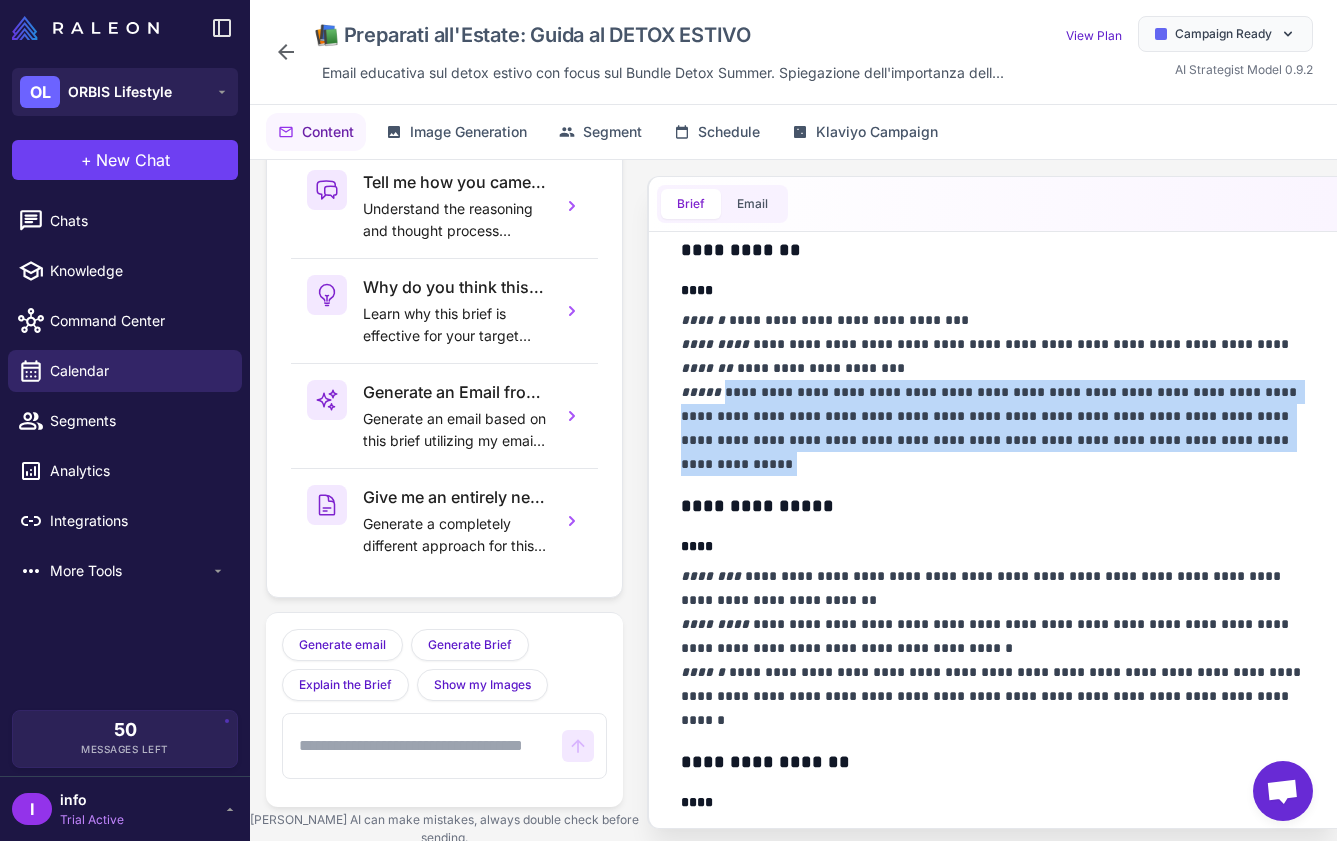 click on "**********" at bounding box center [993, 392] 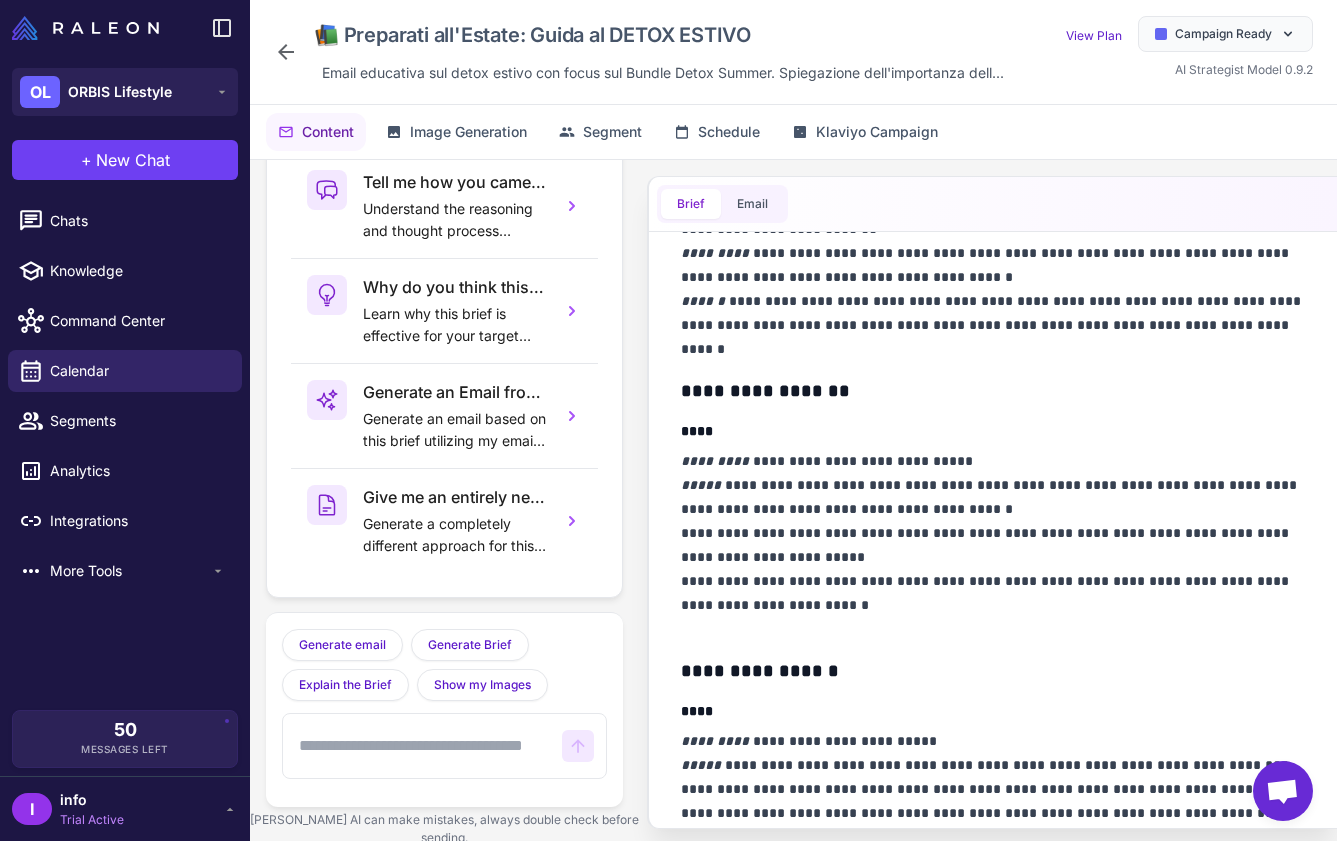 scroll, scrollTop: 647, scrollLeft: 0, axis: vertical 